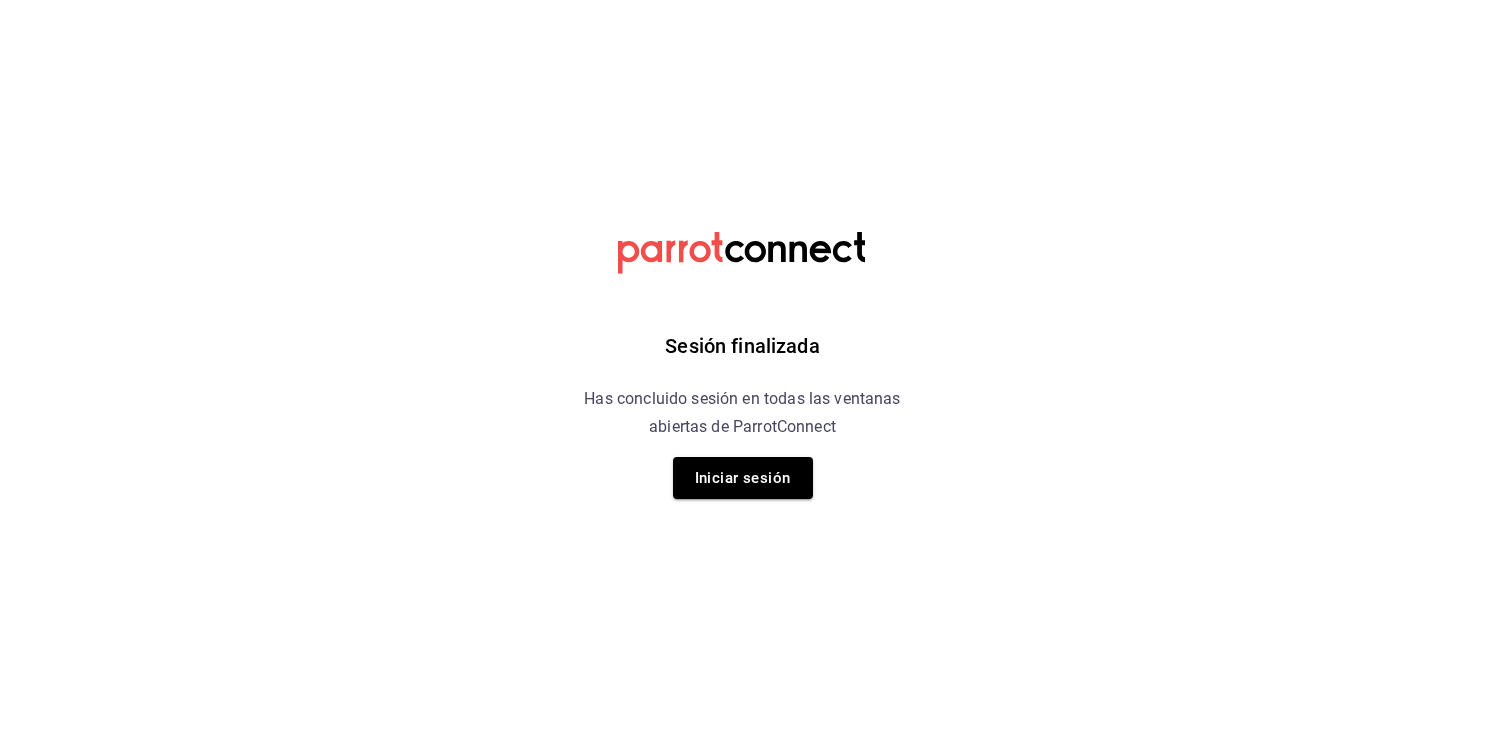 scroll, scrollTop: 0, scrollLeft: 0, axis: both 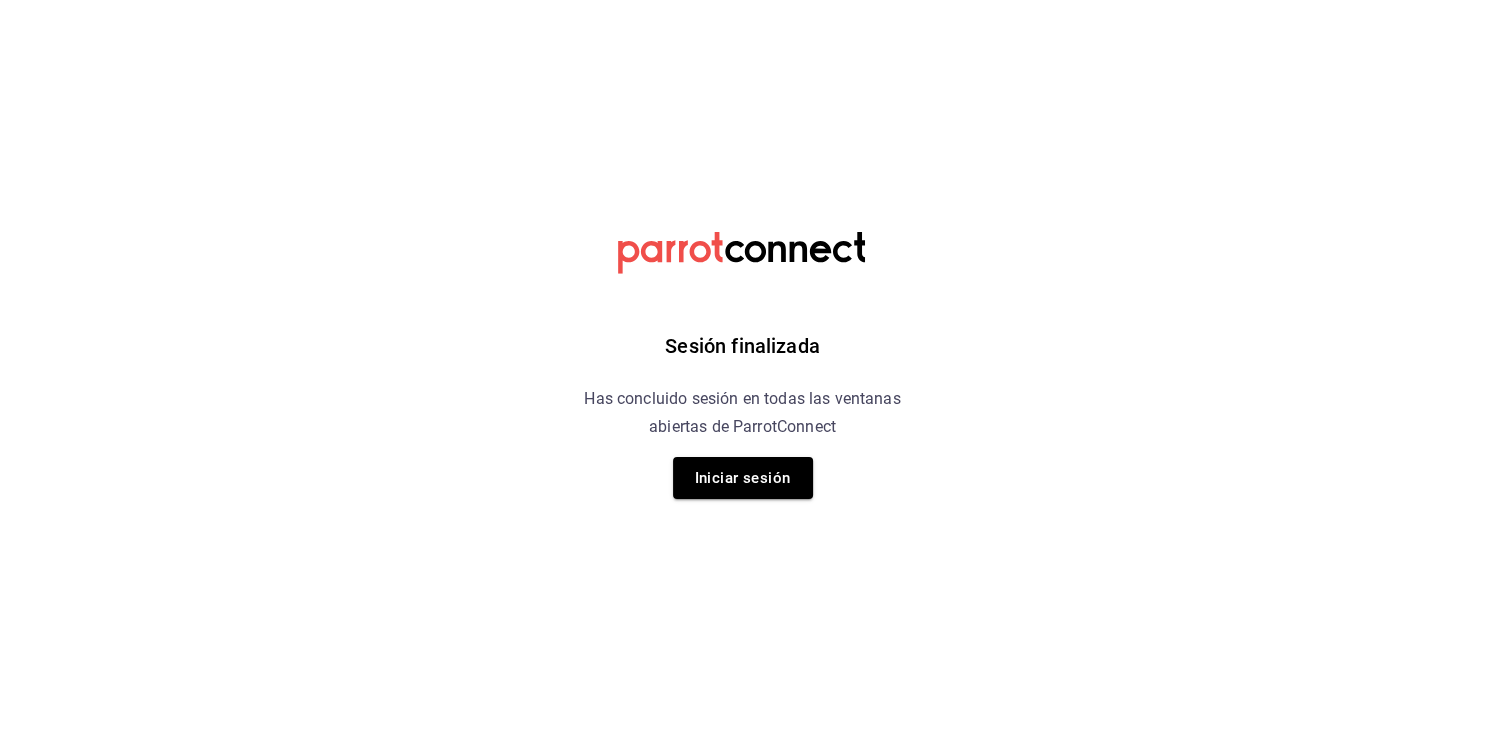 click on "Sesión finalizada Has concluido sesión en todas las ventanas abiertas de ParrotConnect Iniciar sesión" at bounding box center [742, 365] 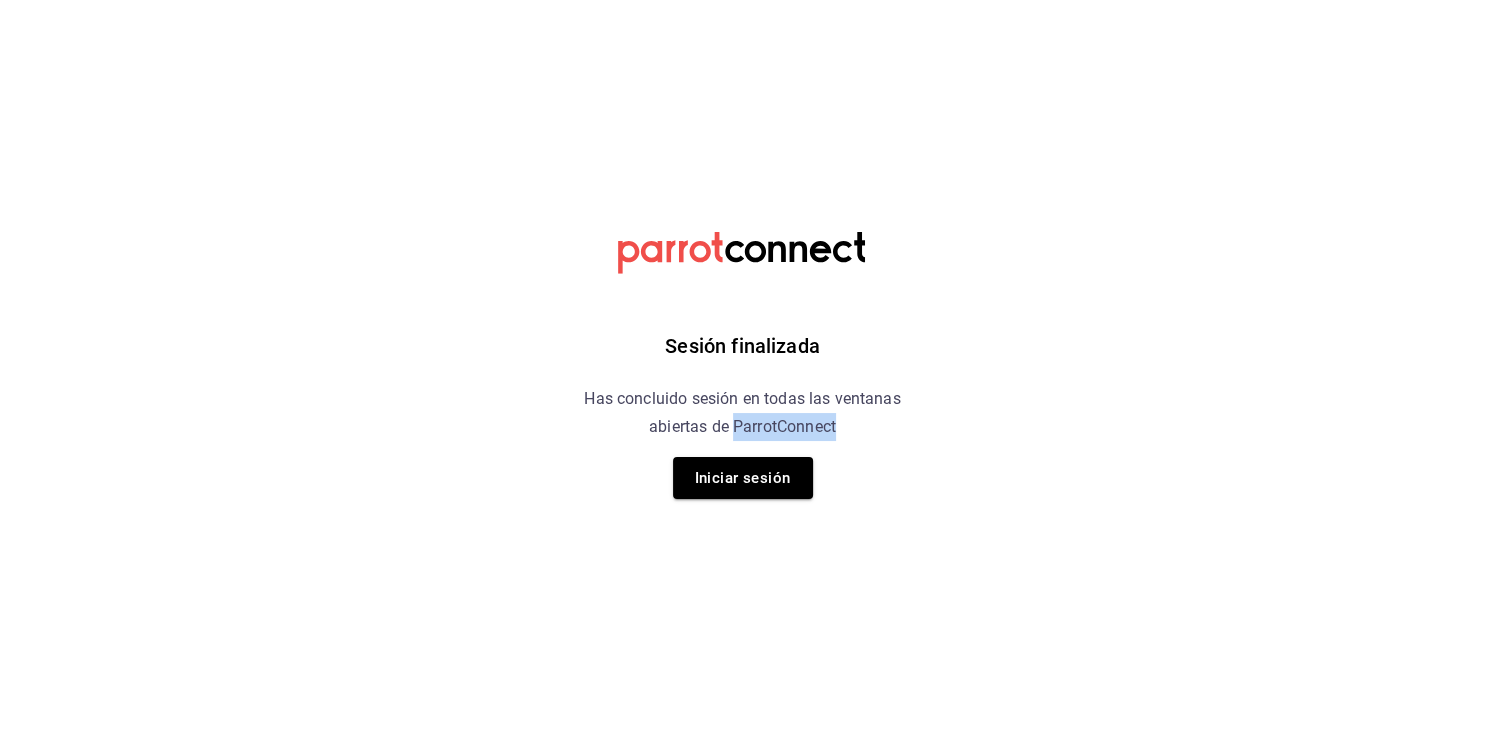 click on "Sesión finalizada Has concluido sesión en todas las ventanas abiertas de ParrotConnect Iniciar sesión" at bounding box center [742, 365] 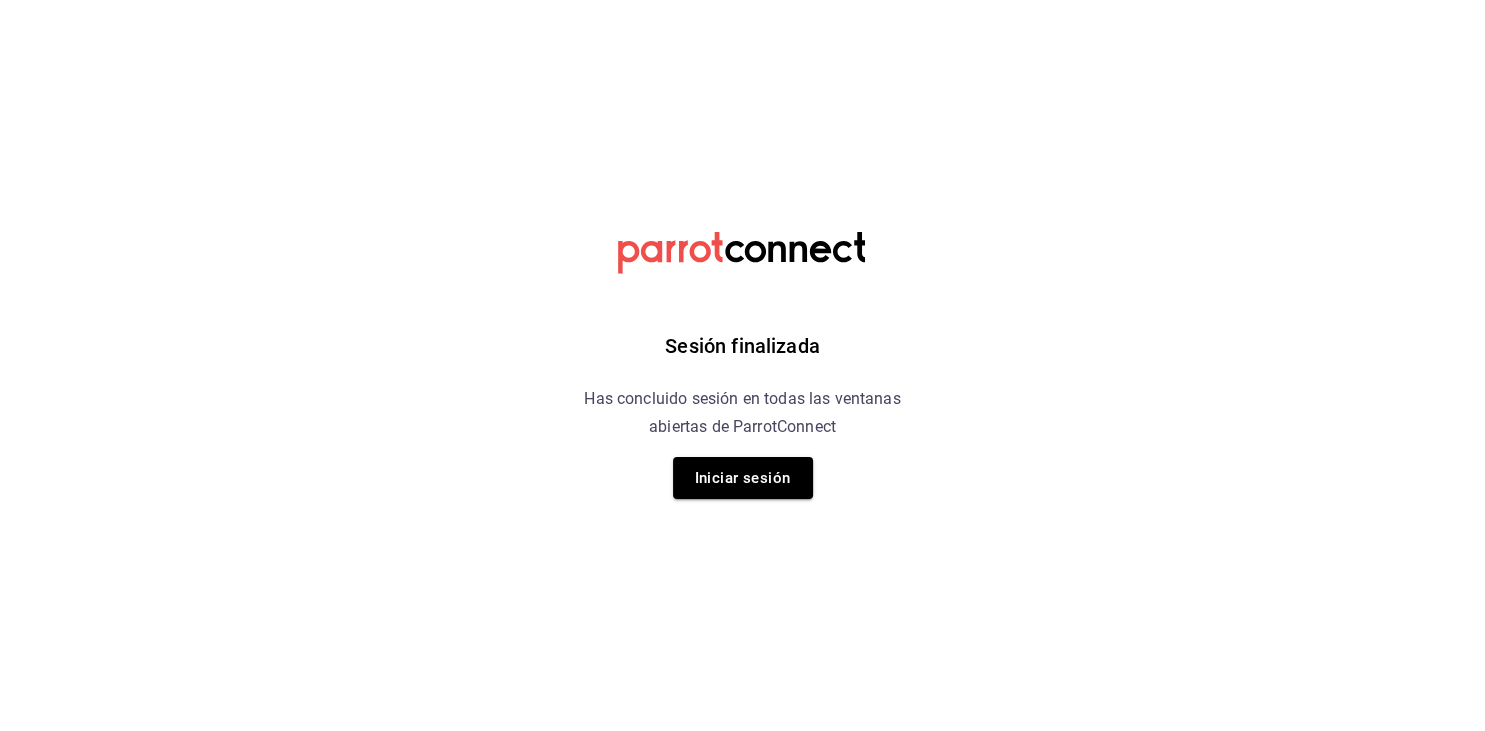 click on "Sesión finalizada Has concluido sesión en todas las ventanas abiertas de ParrotConnect Iniciar sesión" at bounding box center (742, 365) 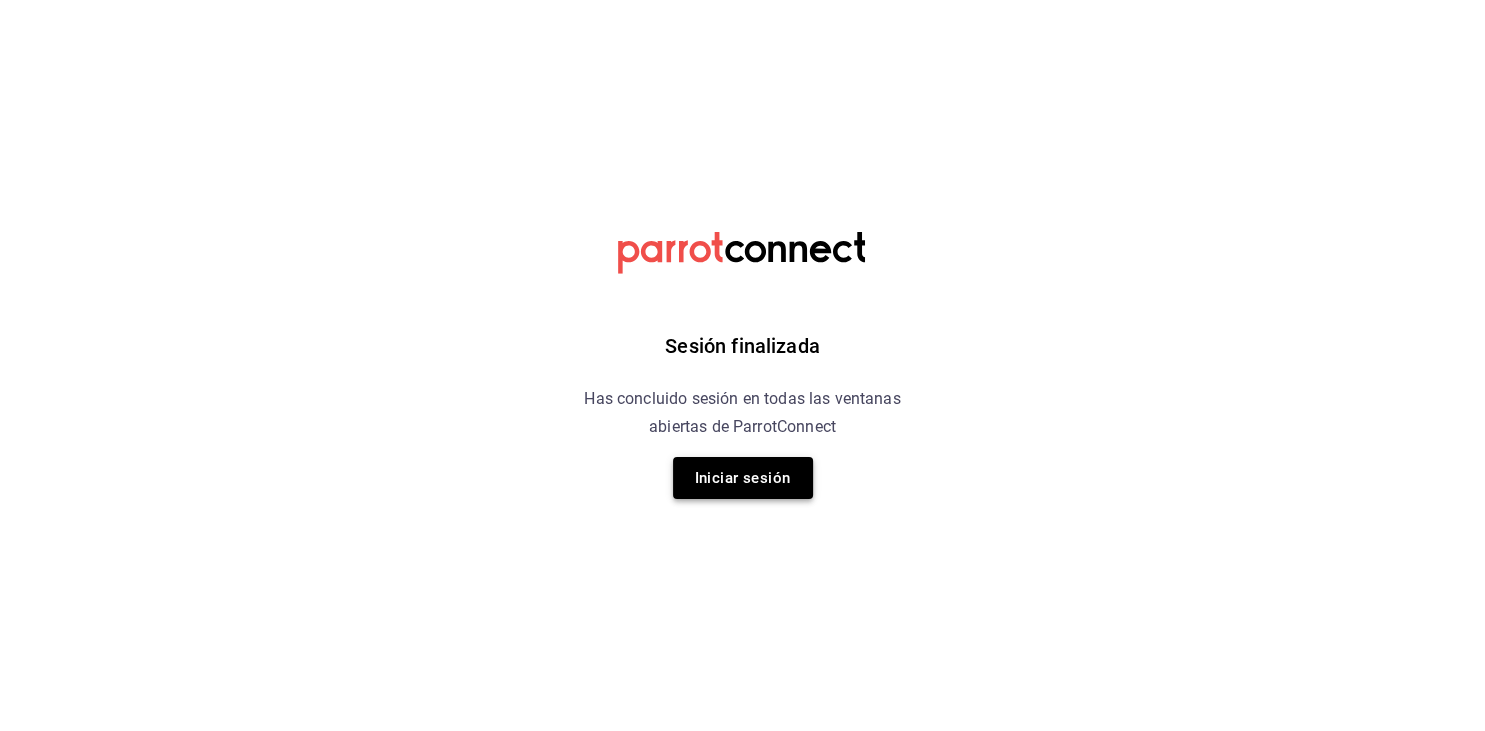 click on "Iniciar sesión" at bounding box center [743, 478] 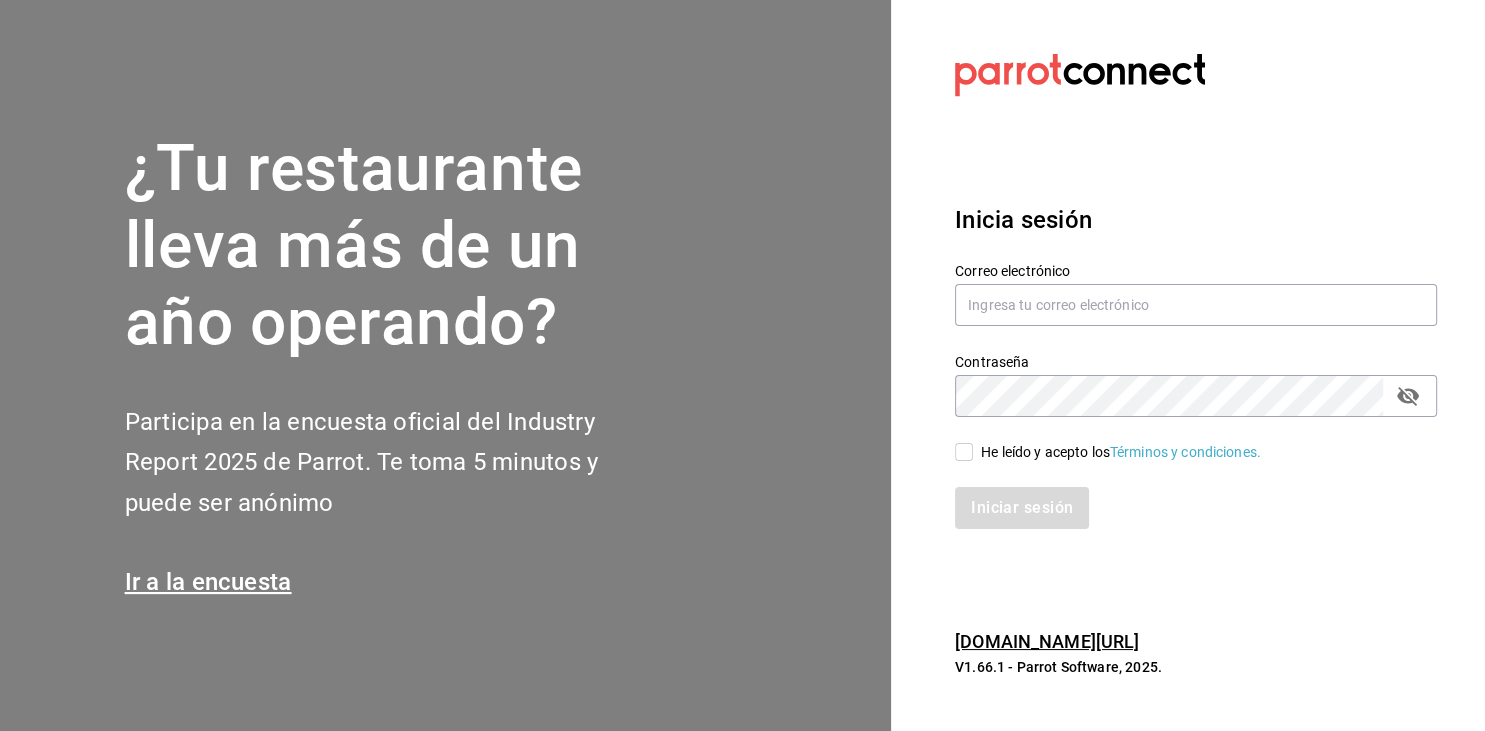 type on "[EMAIL_ADDRESS][PERSON_NAME][DOMAIN_NAME]" 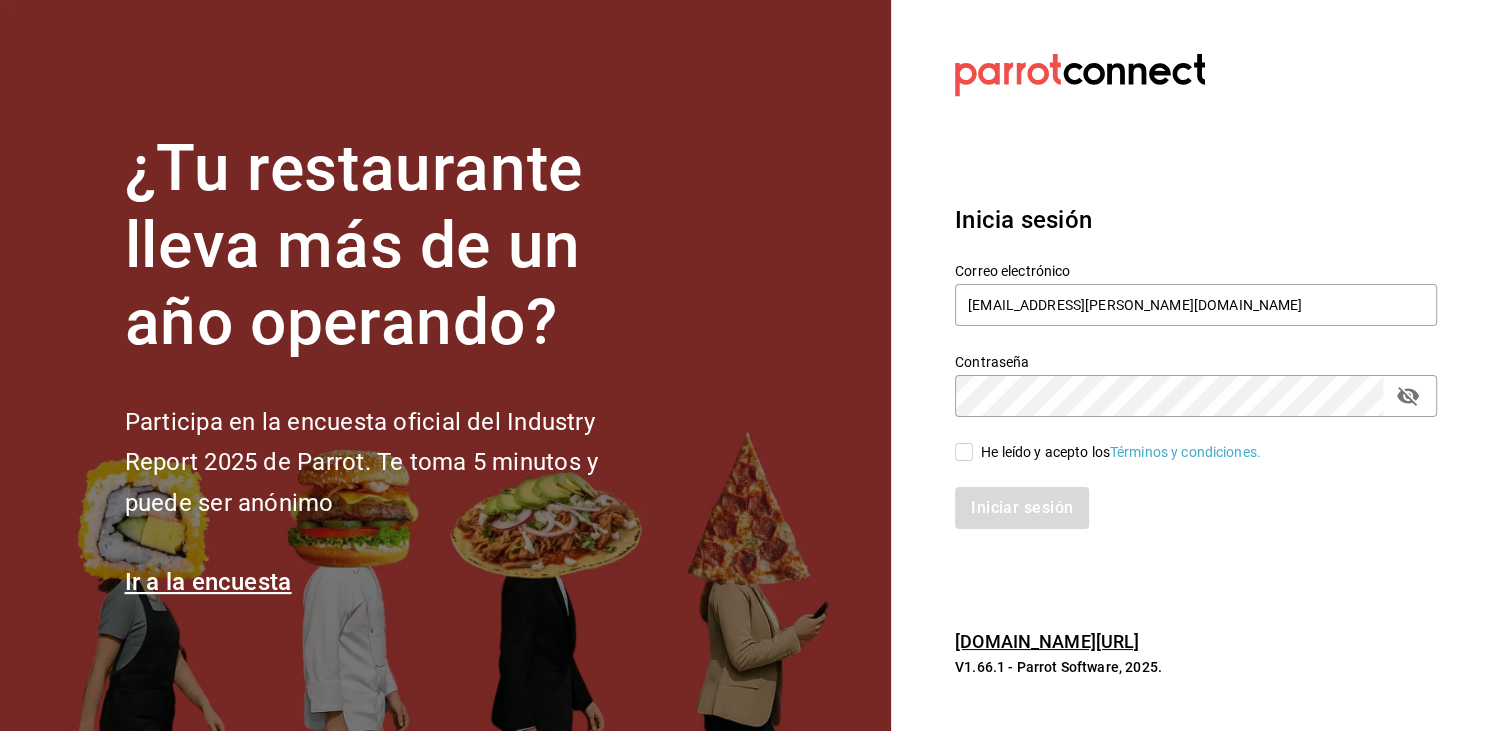click on "He leído y acepto los  Términos y condiciones." at bounding box center (964, 452) 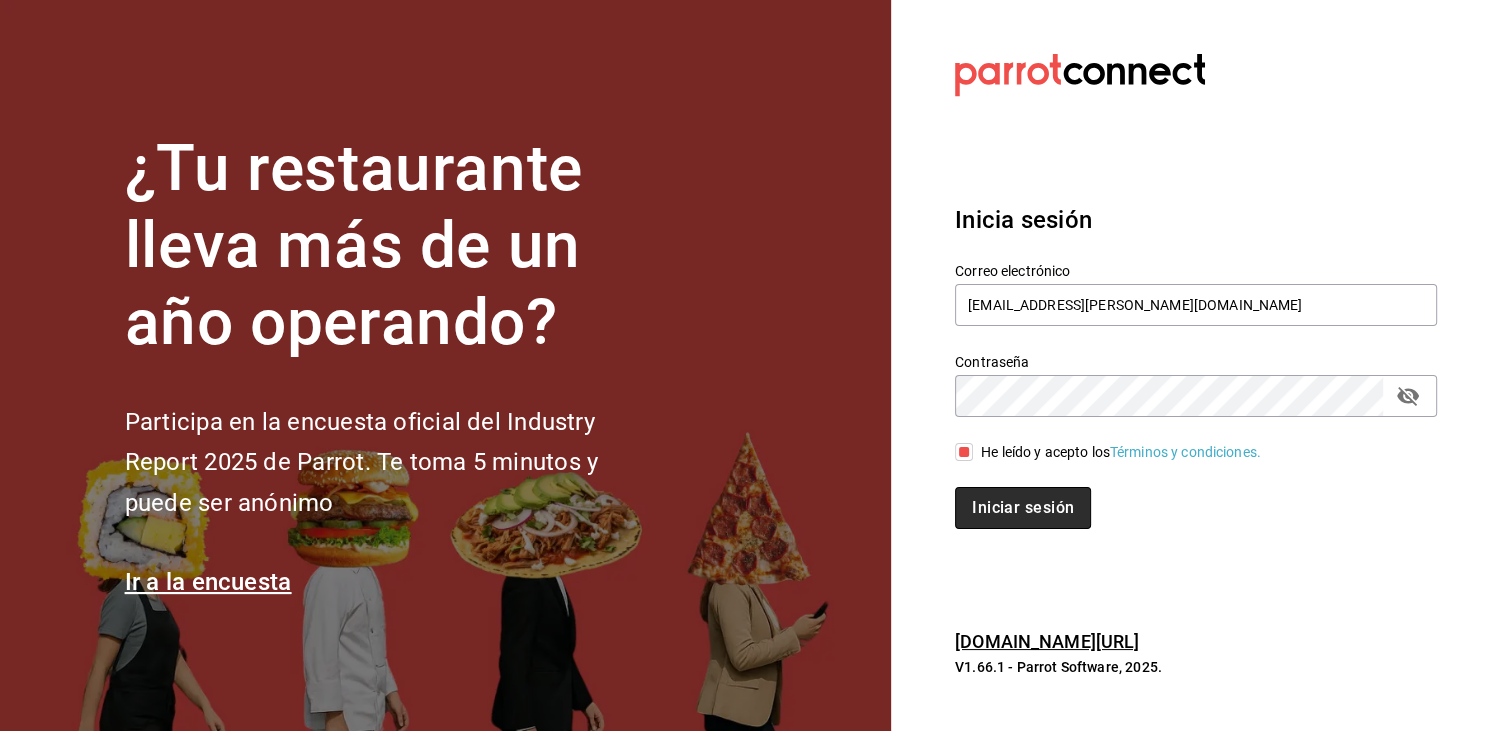 click on "Iniciar sesión" at bounding box center [1023, 508] 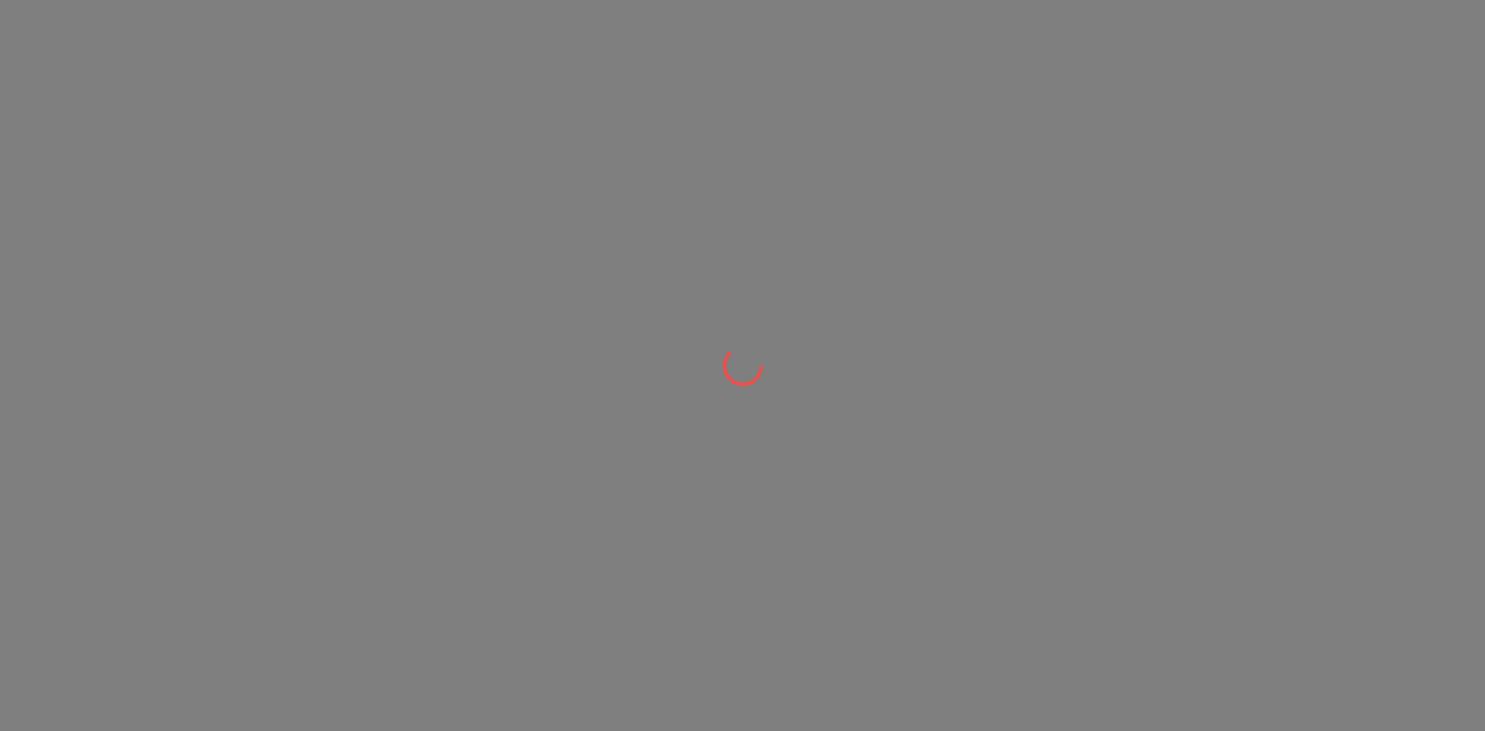 scroll, scrollTop: 0, scrollLeft: 0, axis: both 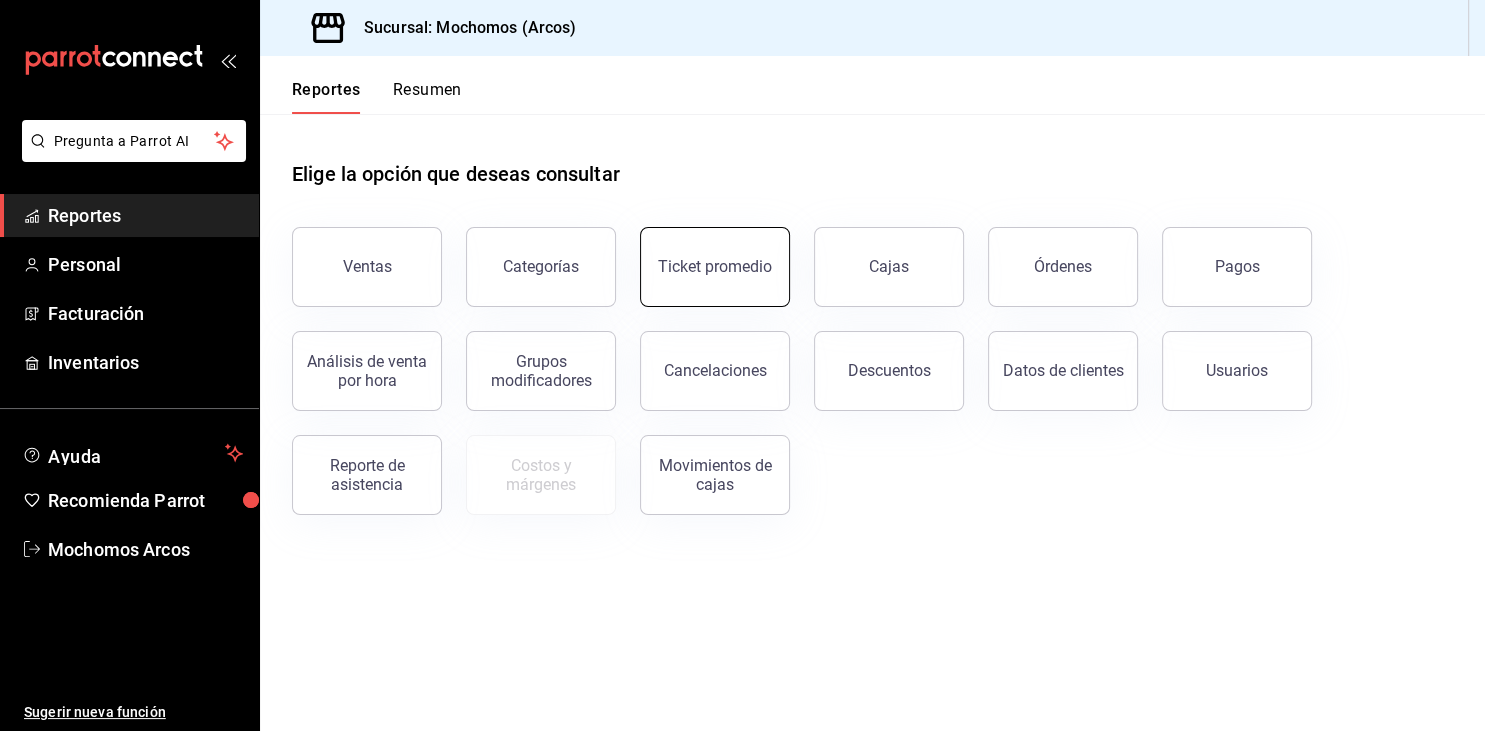 click on "Ticket promedio" at bounding box center [715, 266] 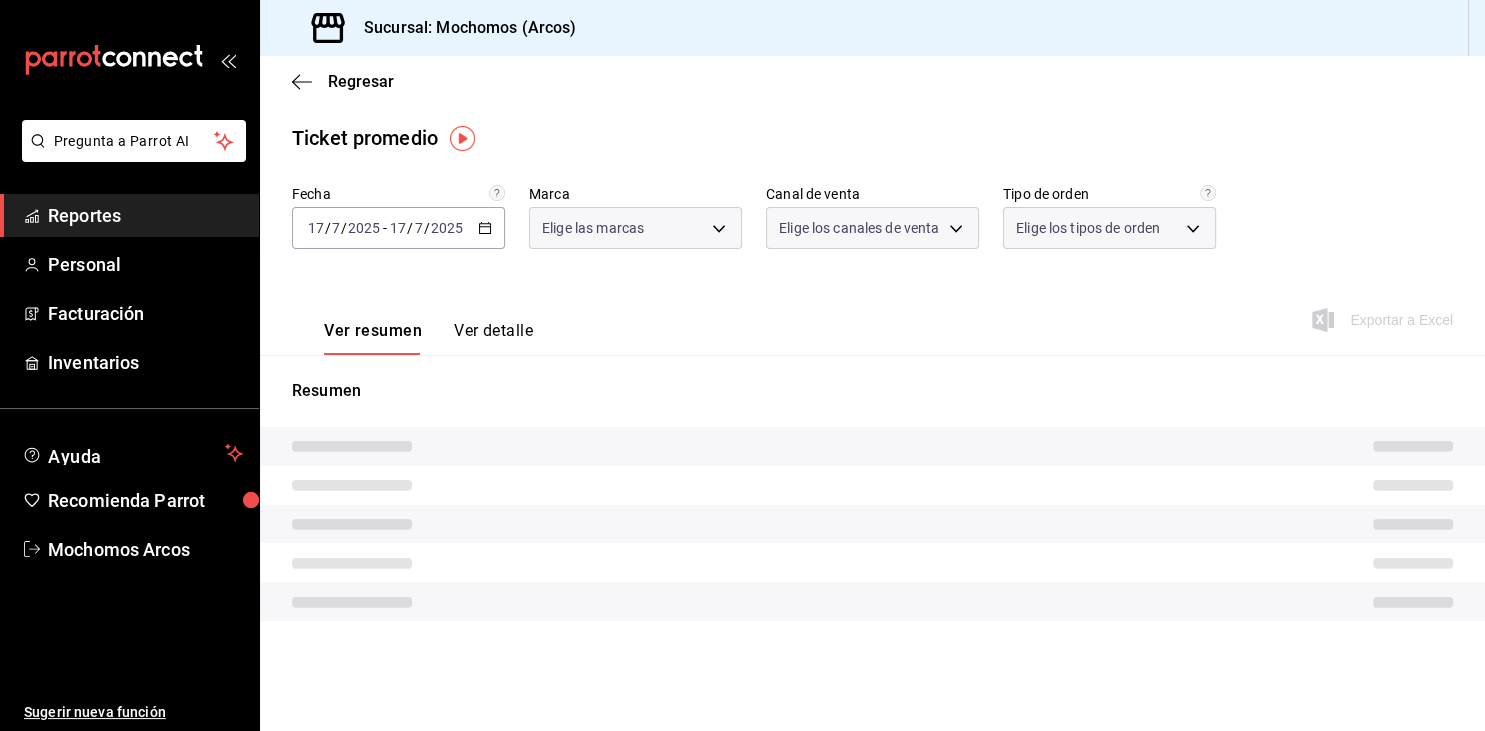 type on "dd36a3dd-8c35-4563-bc3a-0ae6137ce787" 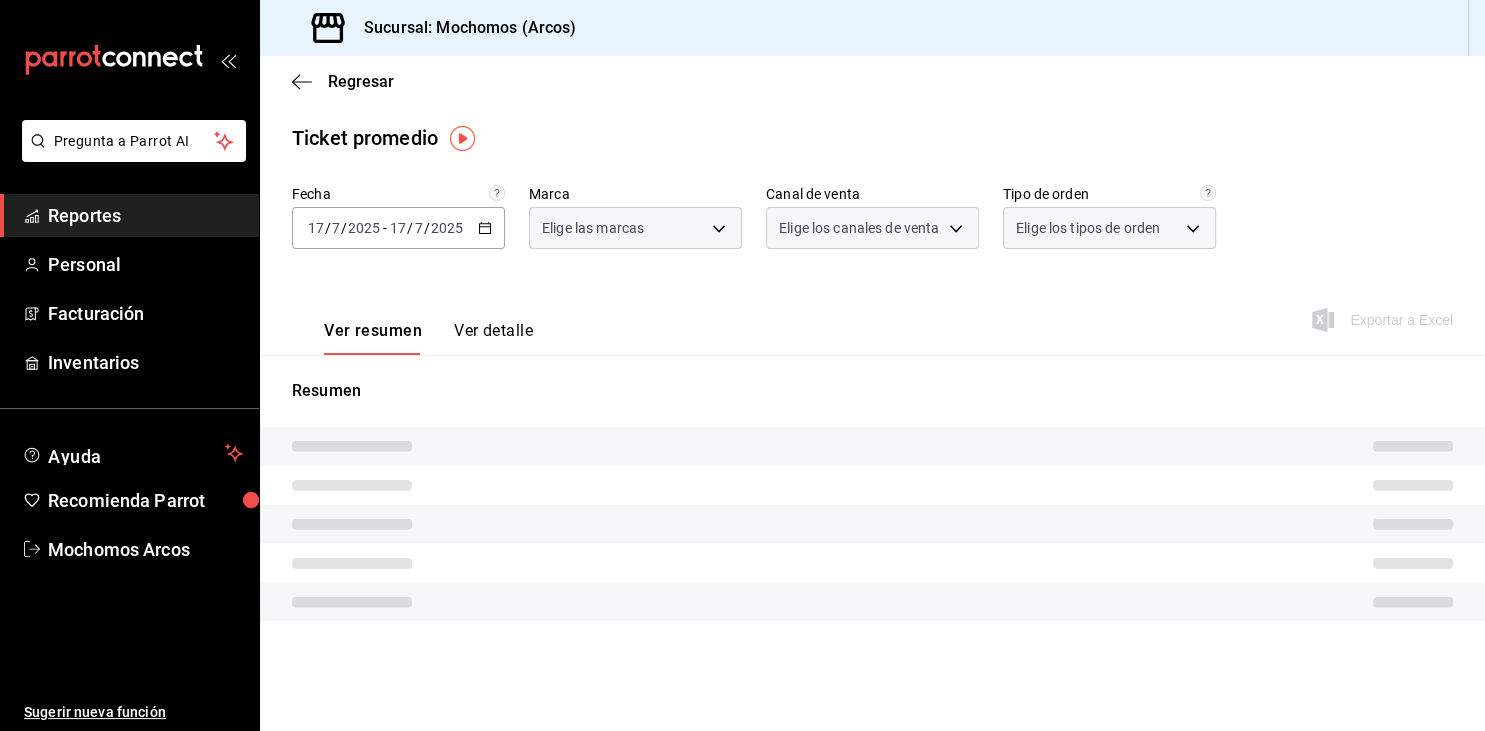 type on "PARROT,UBER_EATS,RAPPI,DIDI_FOOD,ONLINE" 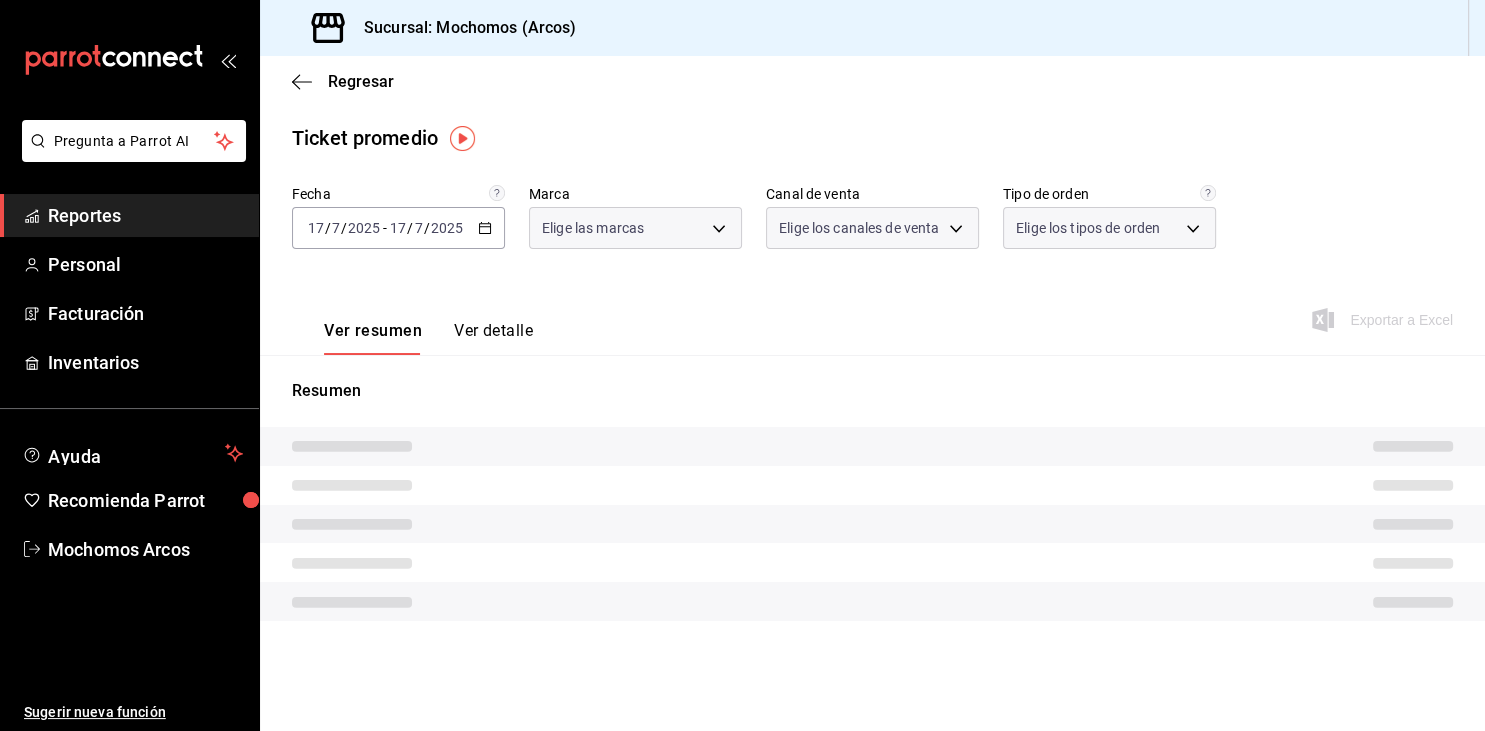 type on "c6b8ee8d-4955-4723-bae1-372b147e207b,27be71f3-ce18-4cfa-bd3b-e966efc6a73f,EXTERNAL" 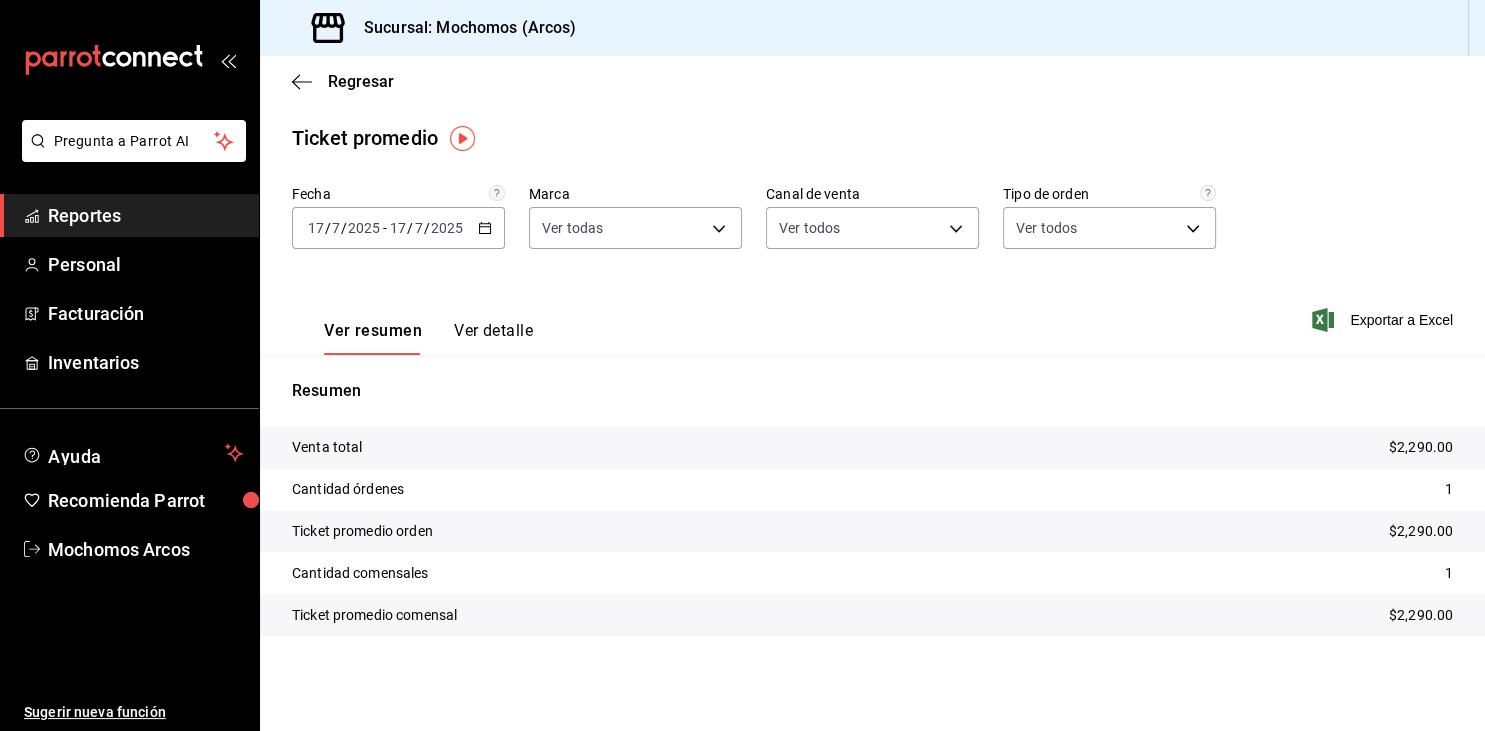 click on "[DATE] [DATE] - [DATE] [DATE]" at bounding box center [398, 228] 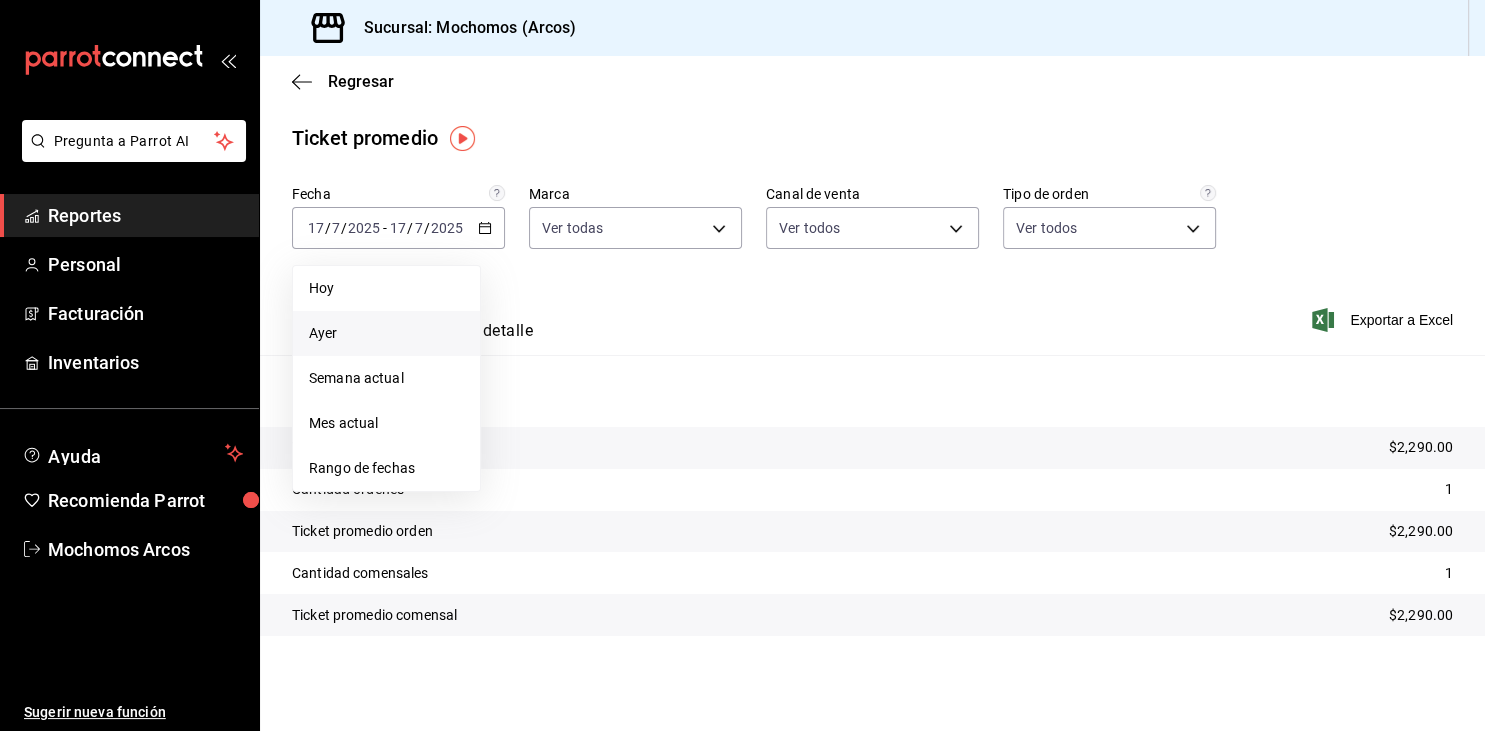 click on "Ayer" at bounding box center [386, 333] 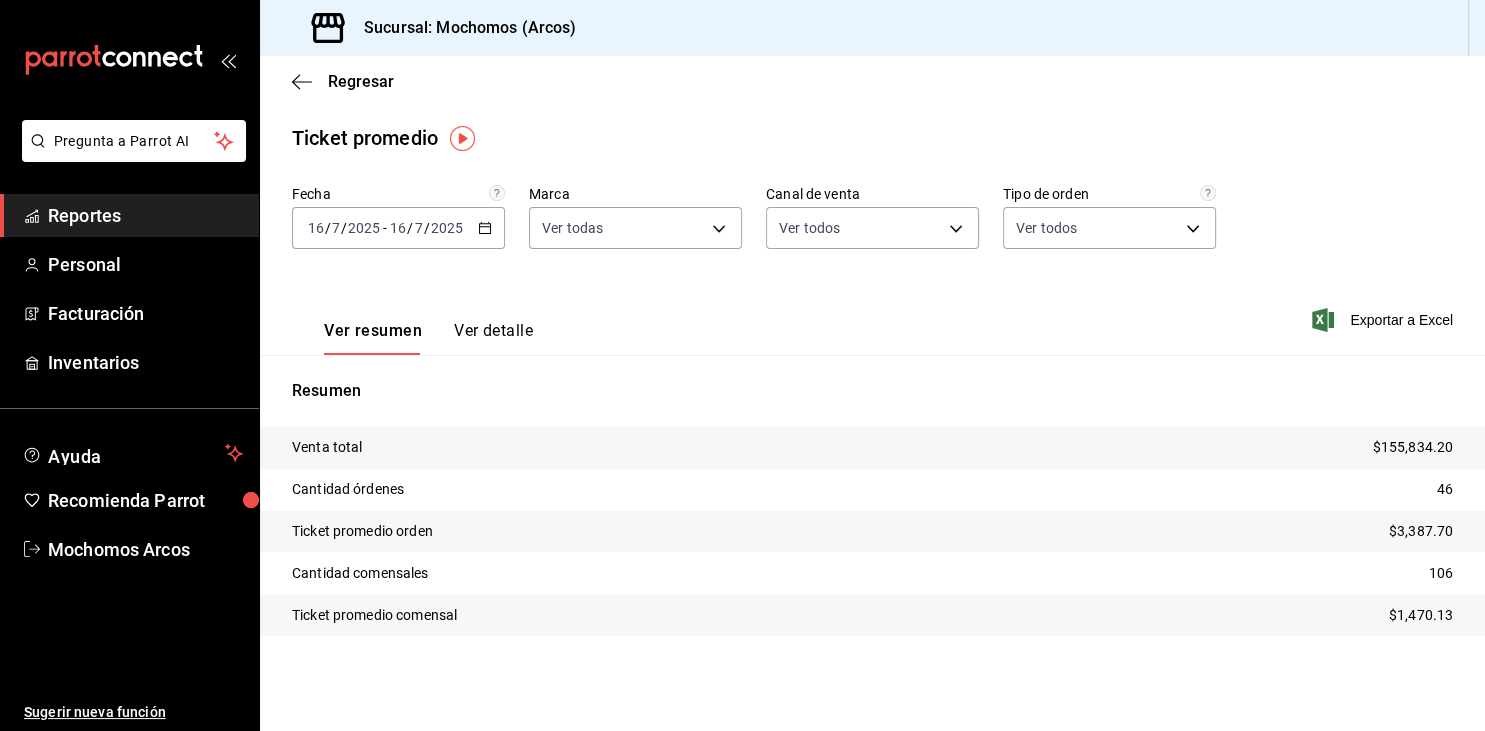 click on "Reportes" at bounding box center [145, 215] 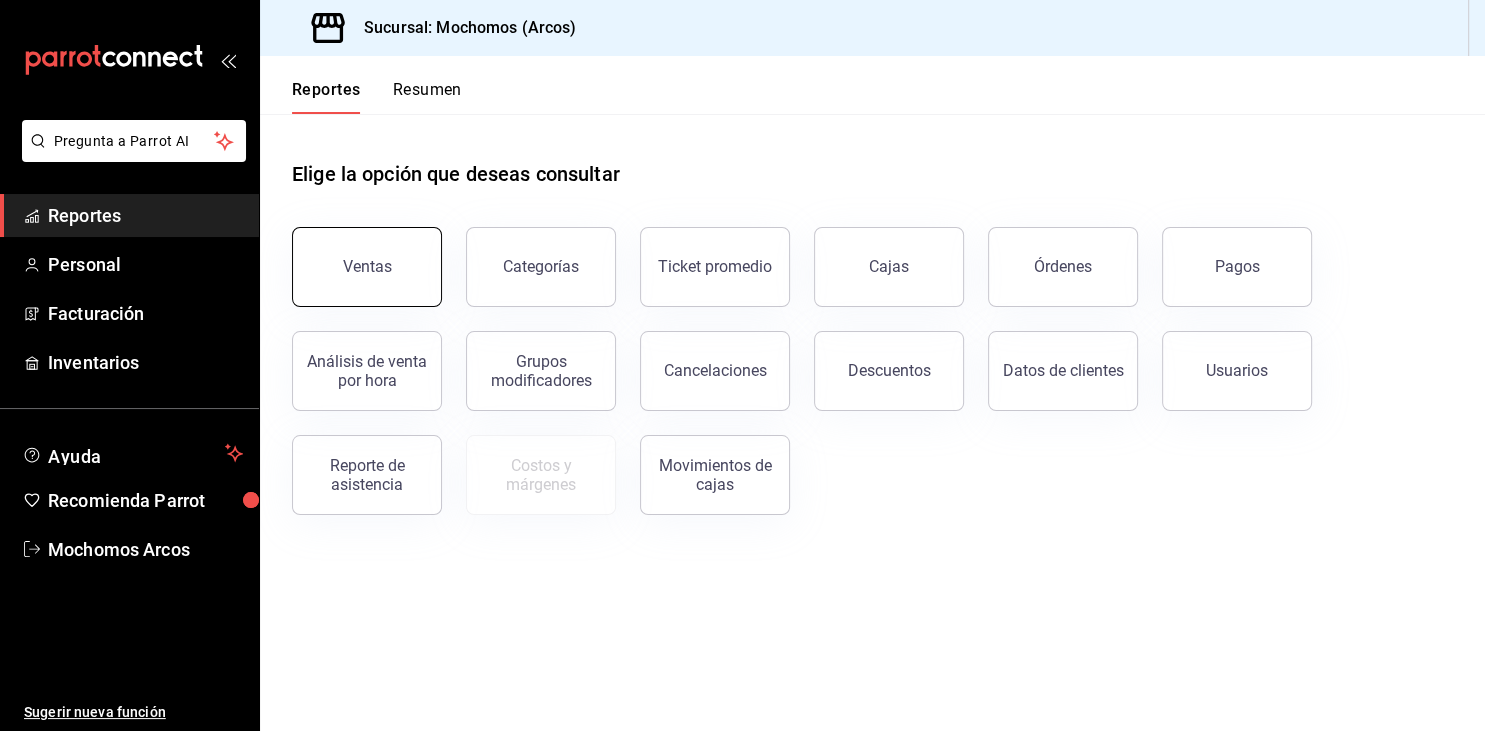 click on "Ventas" at bounding box center (367, 267) 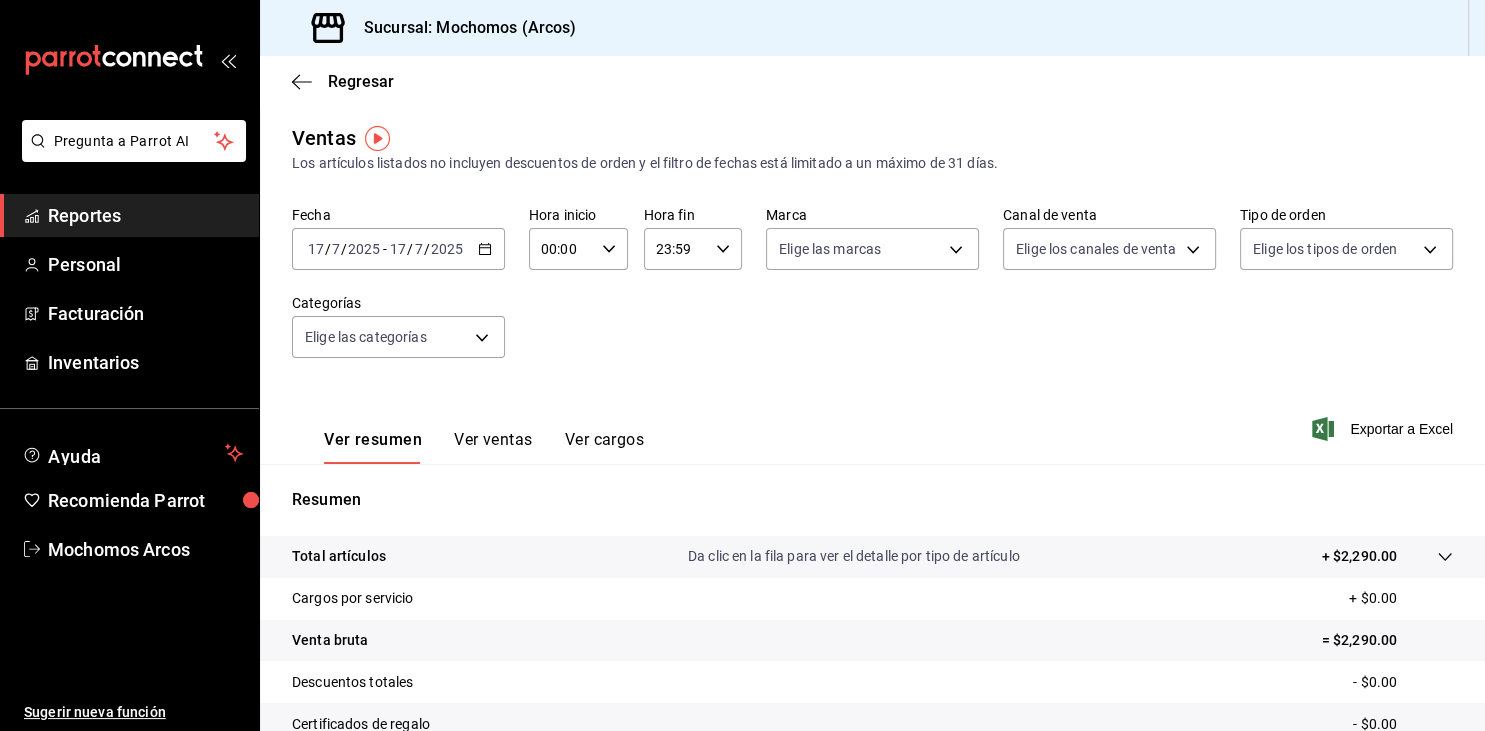 click on "23:59" at bounding box center (676, 249) 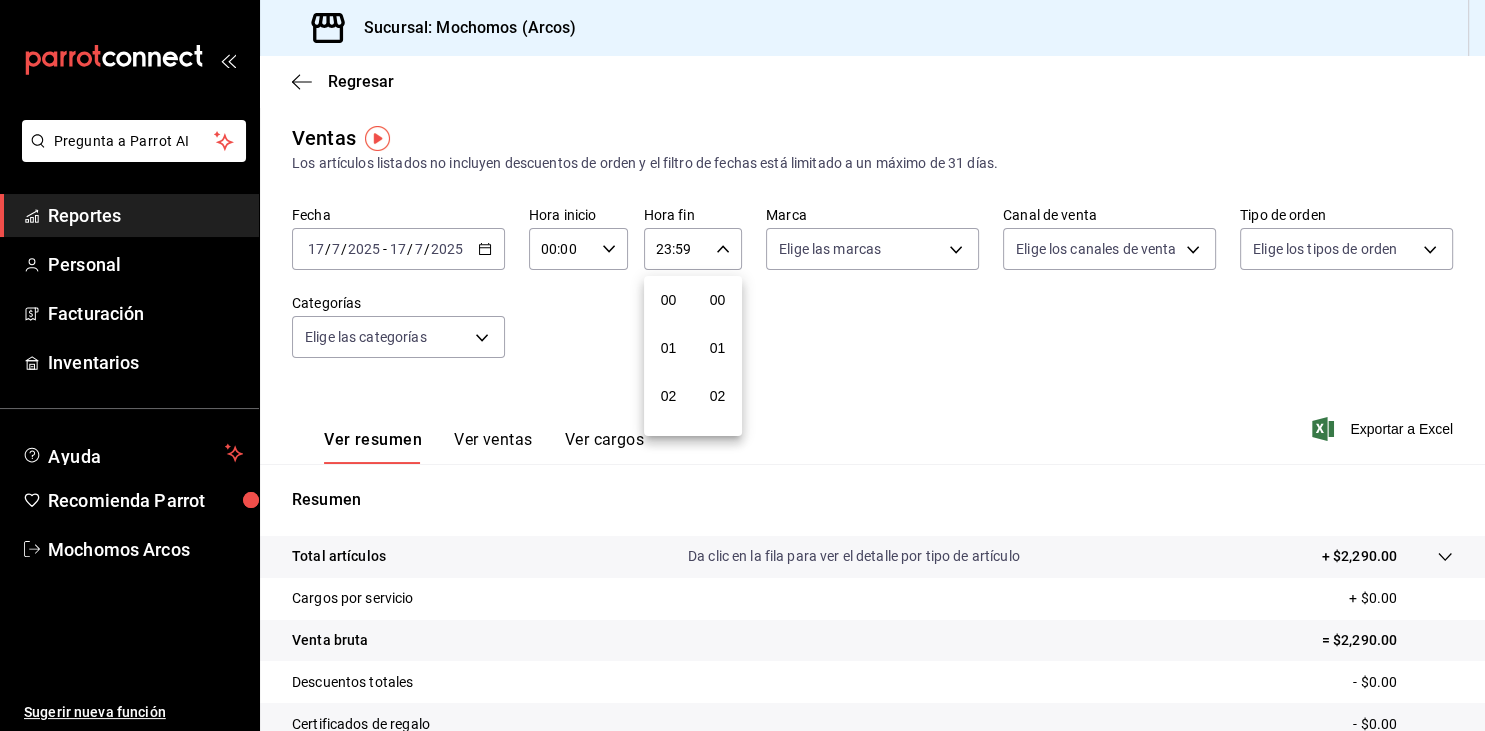scroll, scrollTop: 1030, scrollLeft: 0, axis: vertical 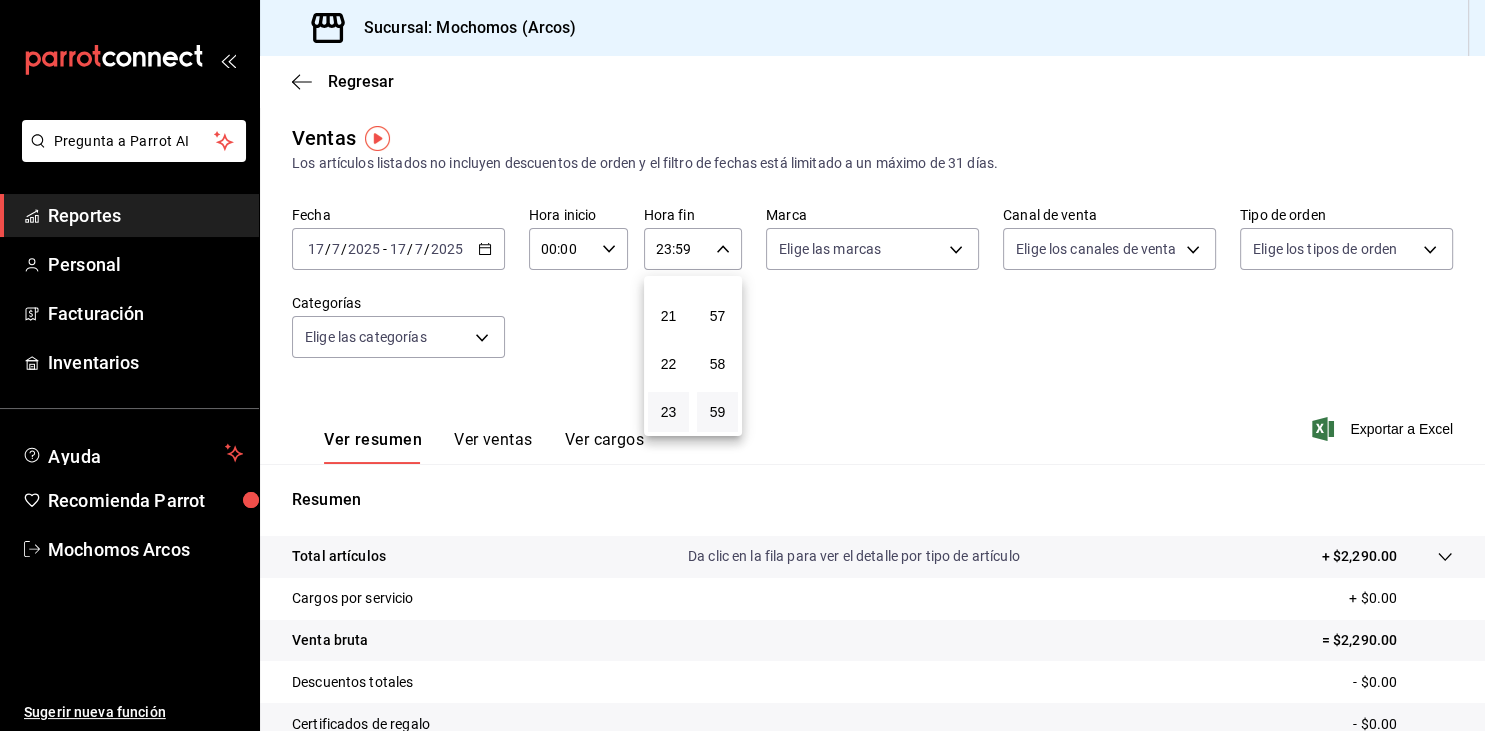 click at bounding box center (742, 365) 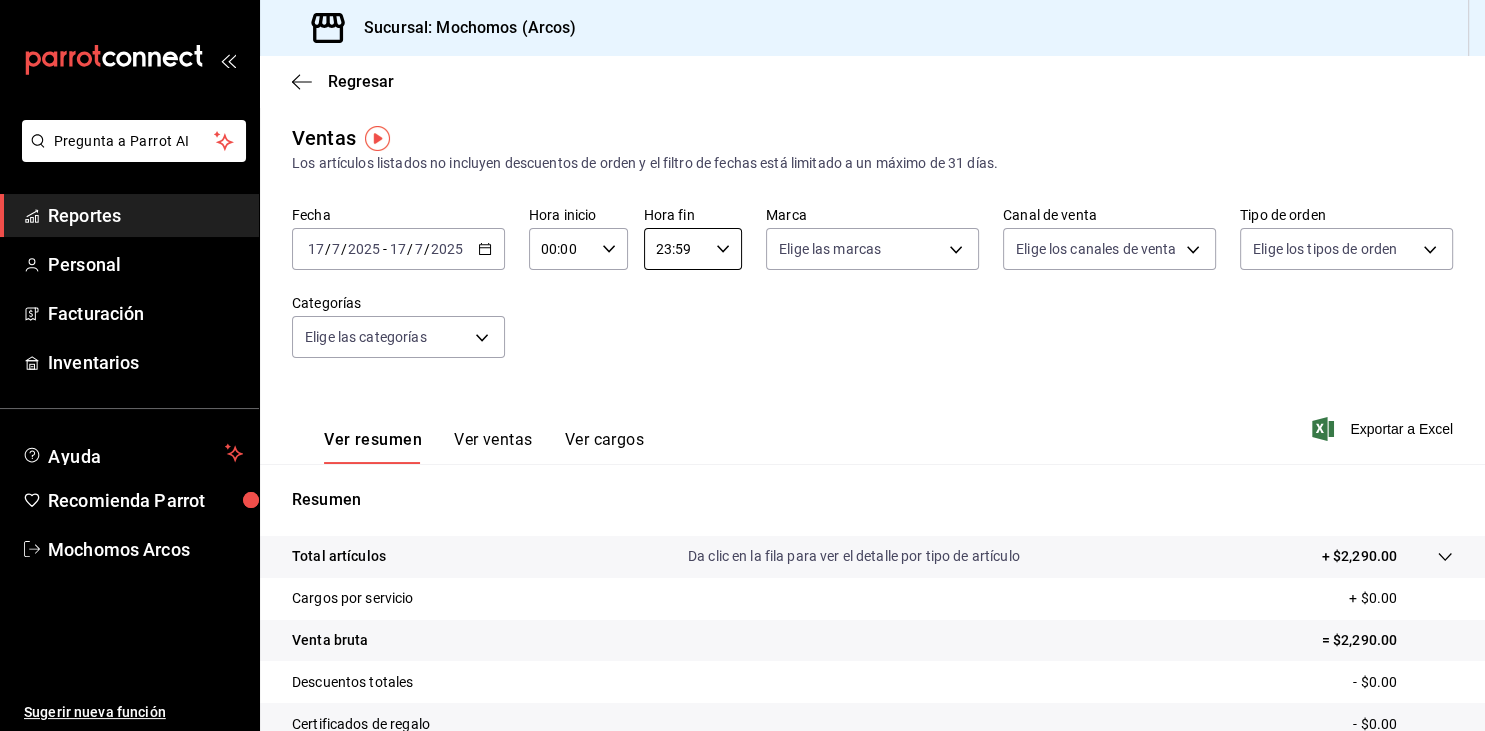 click on "00:00" at bounding box center [561, 249] 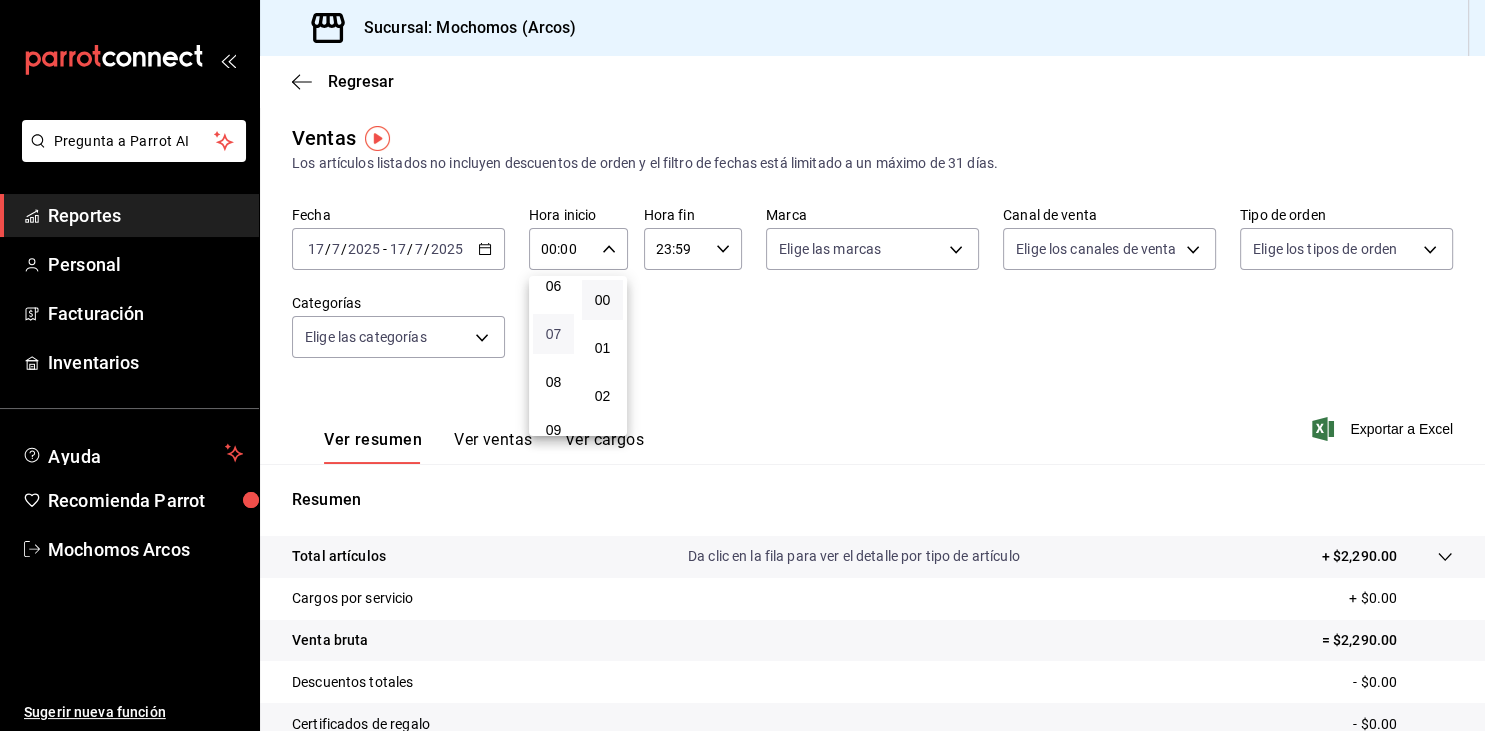 scroll, scrollTop: 202, scrollLeft: 0, axis: vertical 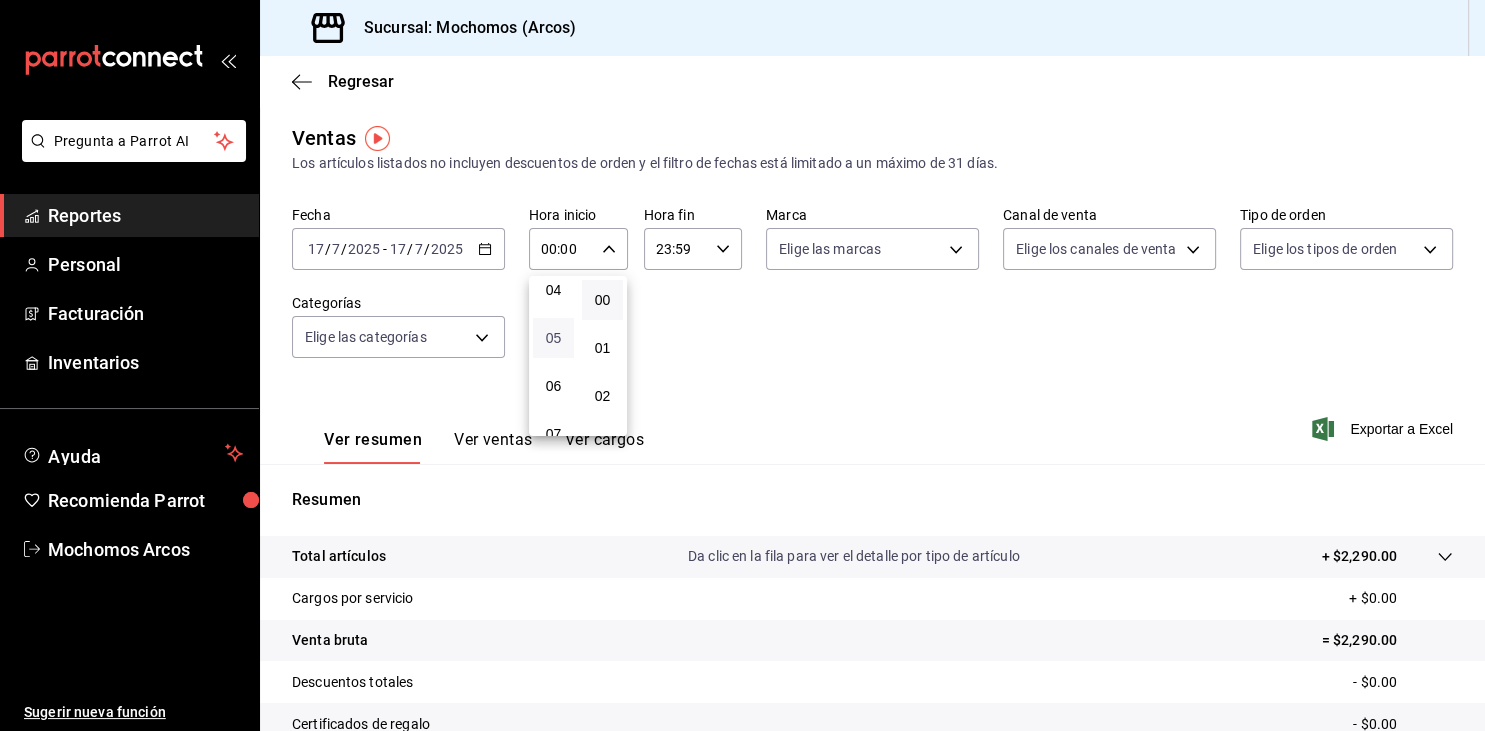 click on "05" at bounding box center [553, 338] 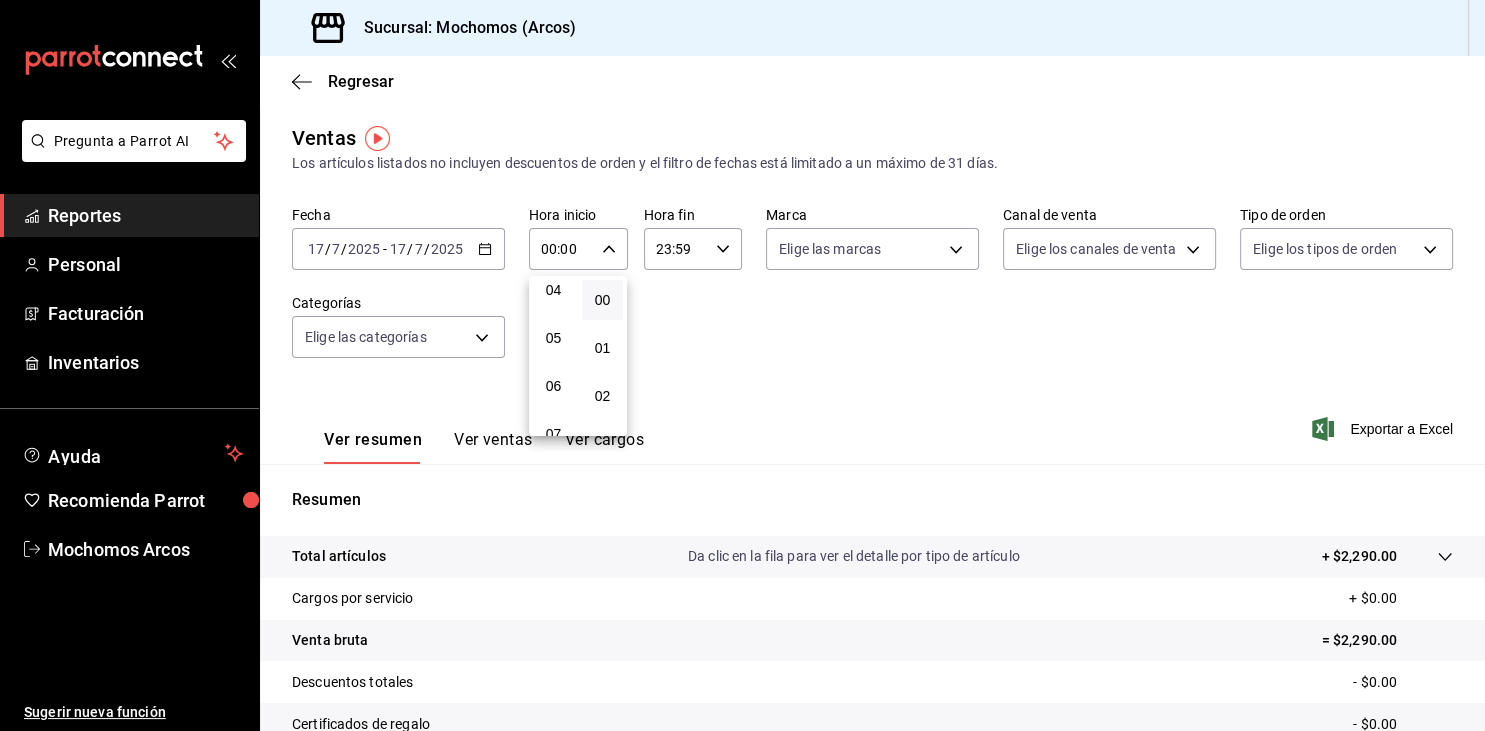 type on "05:00" 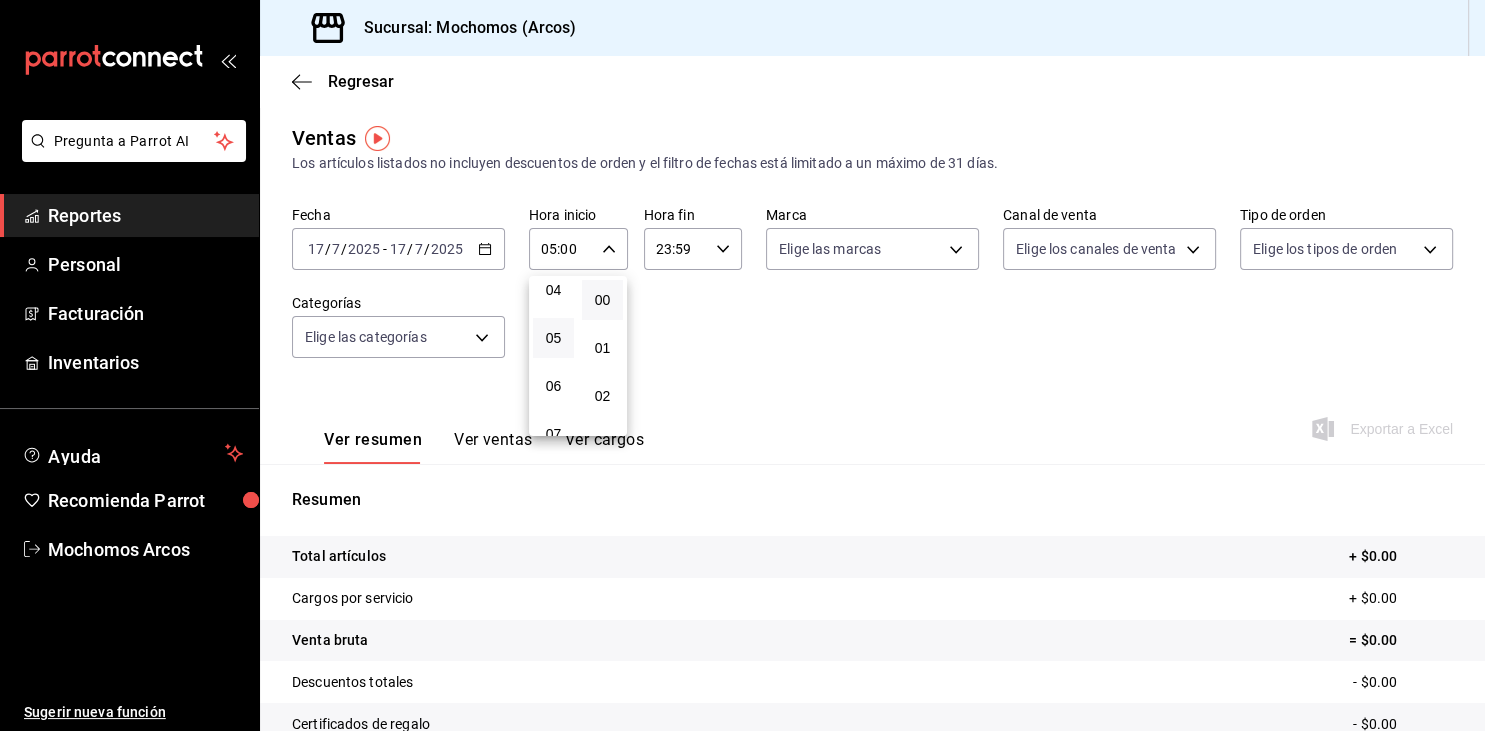 click at bounding box center [742, 365] 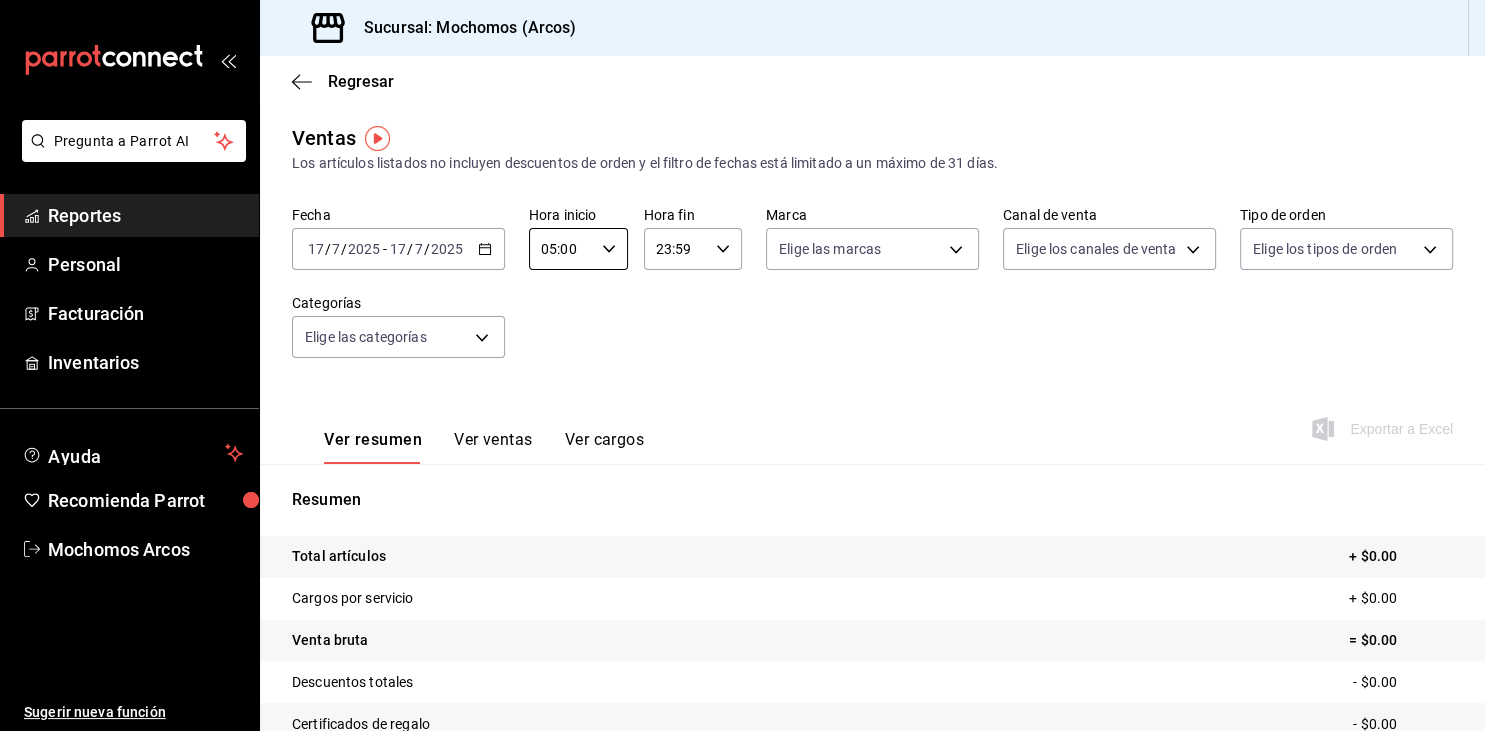 click on "23:59" at bounding box center (676, 249) 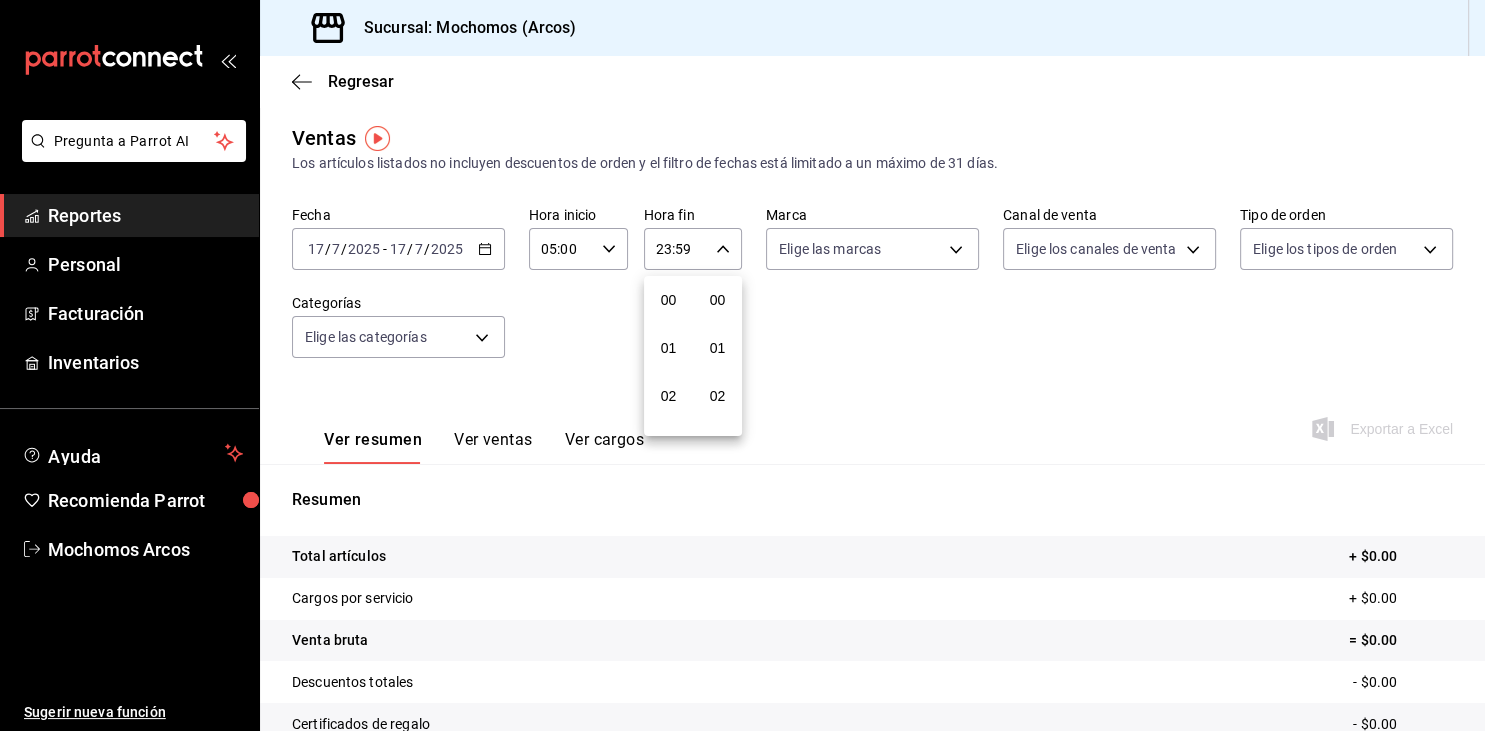 scroll, scrollTop: 1030, scrollLeft: 0, axis: vertical 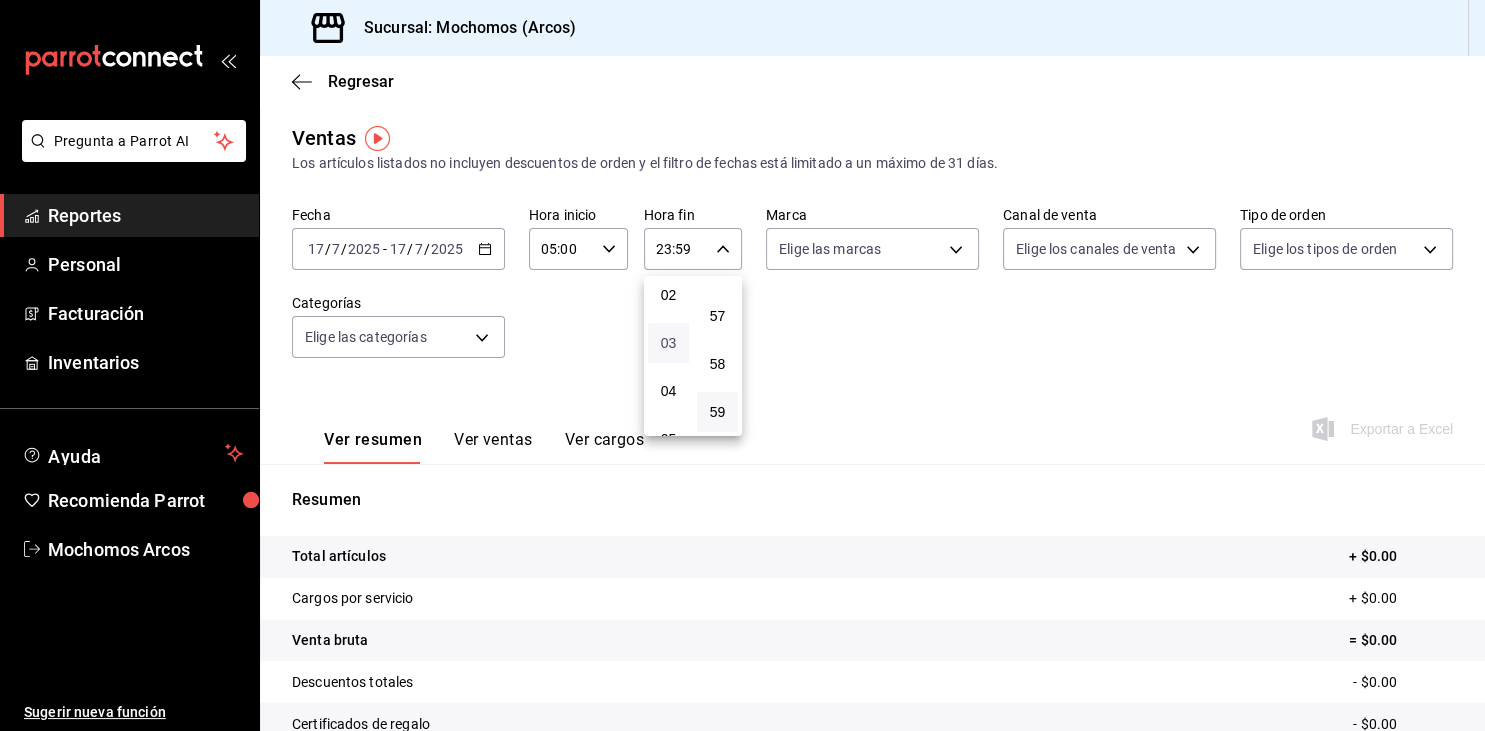 click on "03" at bounding box center [668, 343] 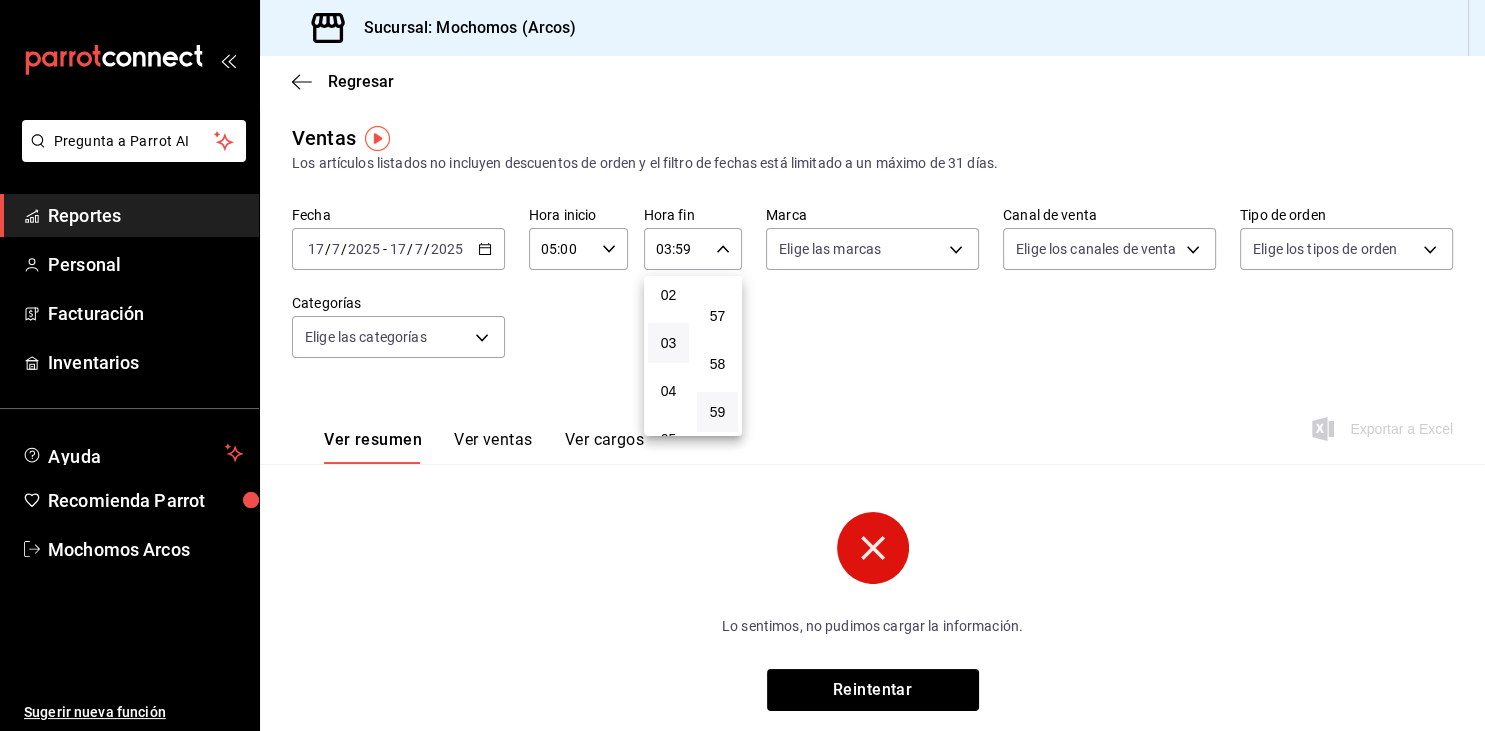 click at bounding box center (742, 365) 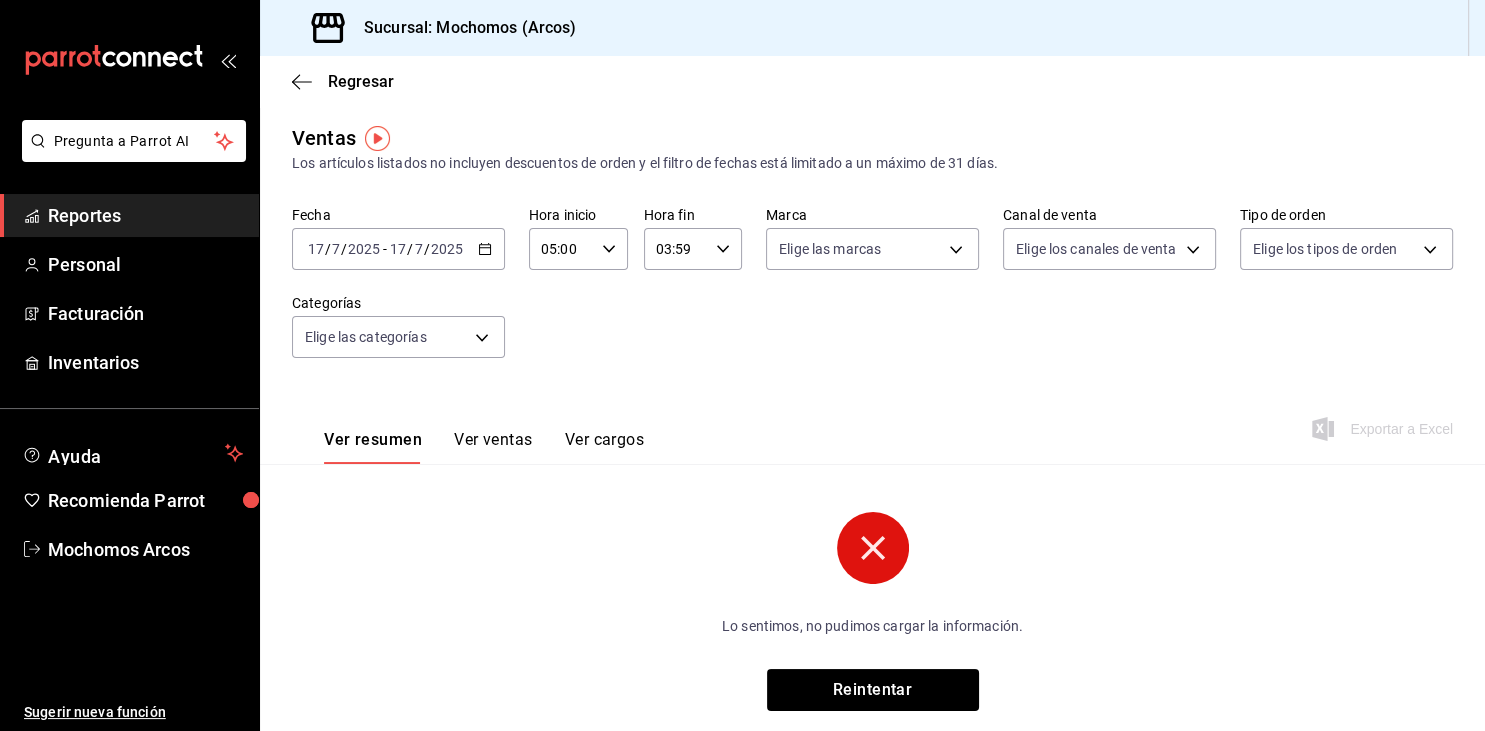 click on "[DATE] [DATE] - [DATE] [DATE]" at bounding box center [398, 249] 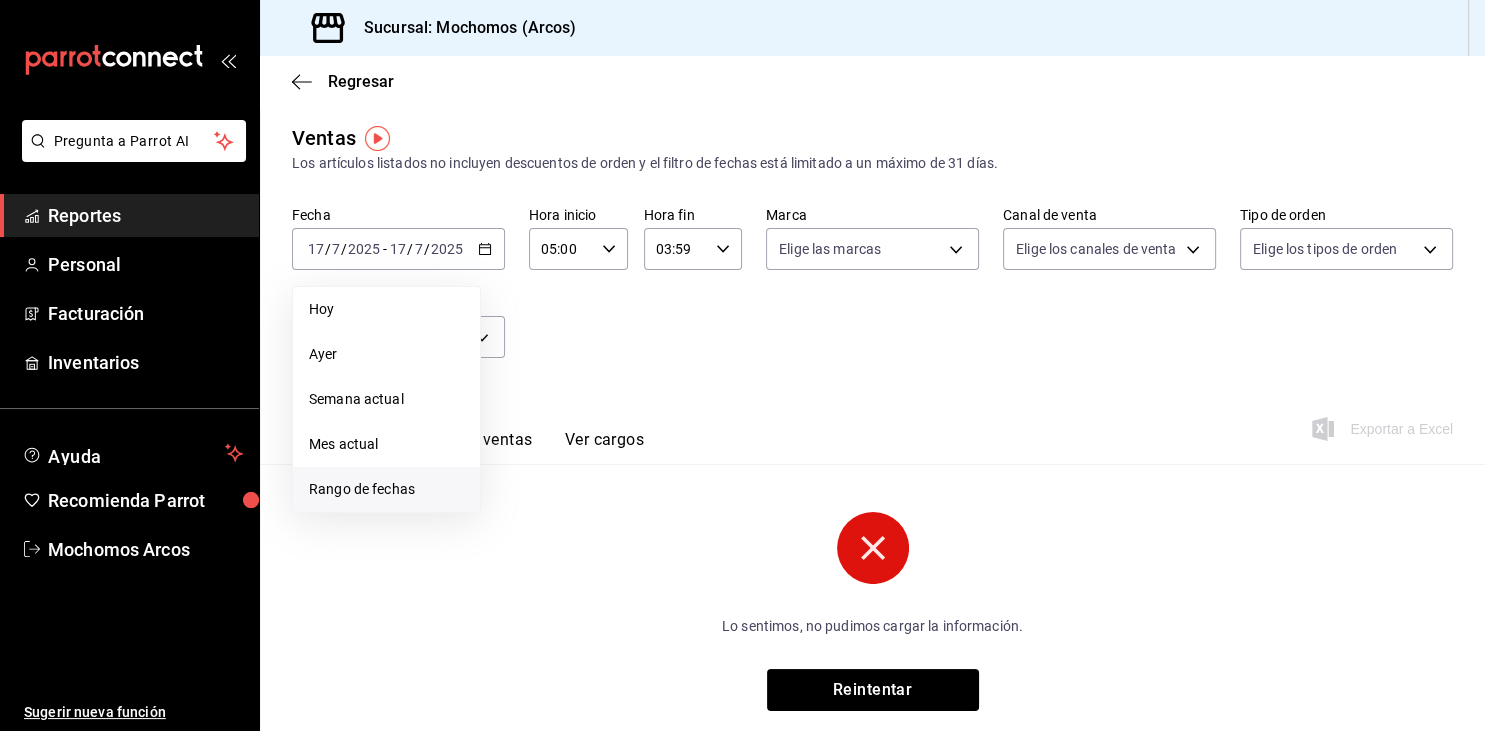 click on "Rango de fechas" at bounding box center (386, 489) 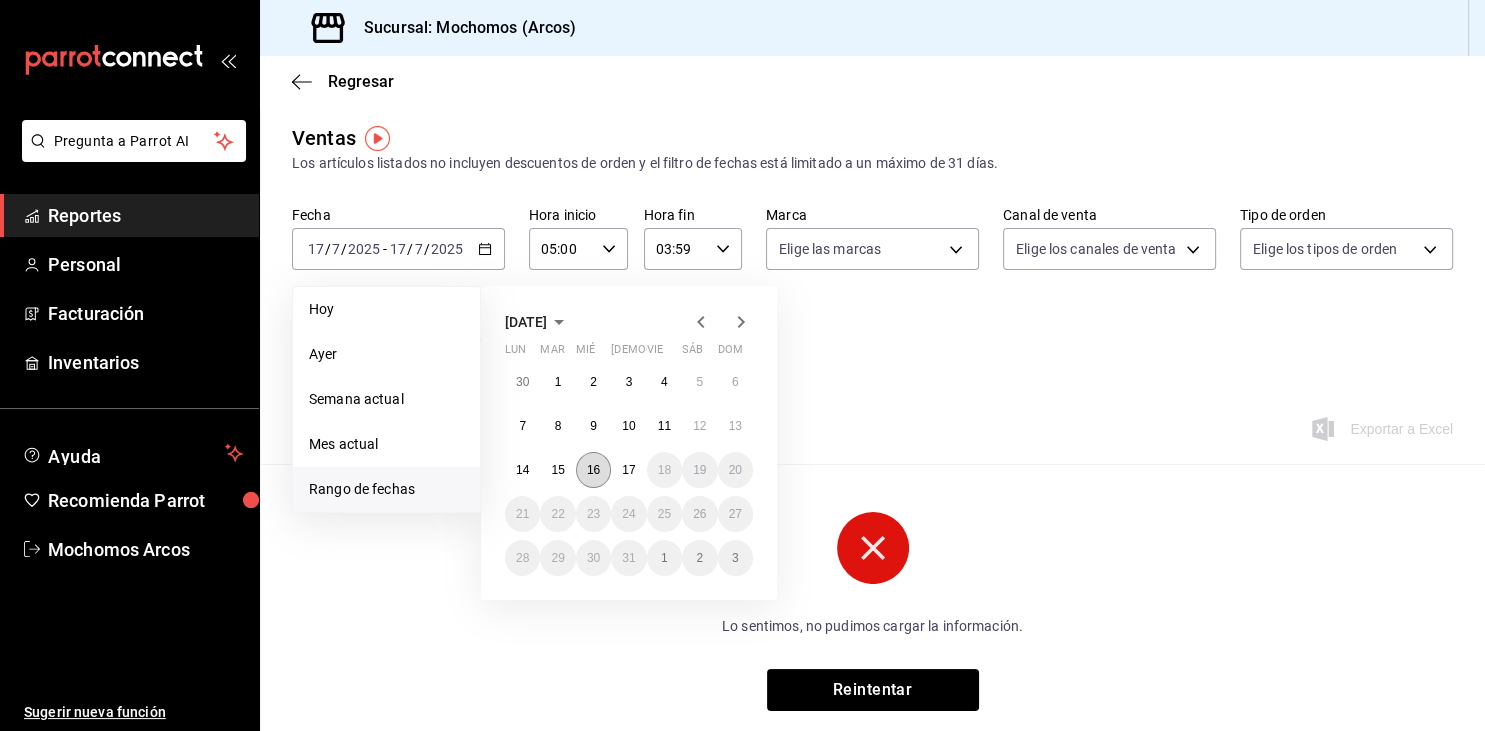 click on "16" at bounding box center (593, 470) 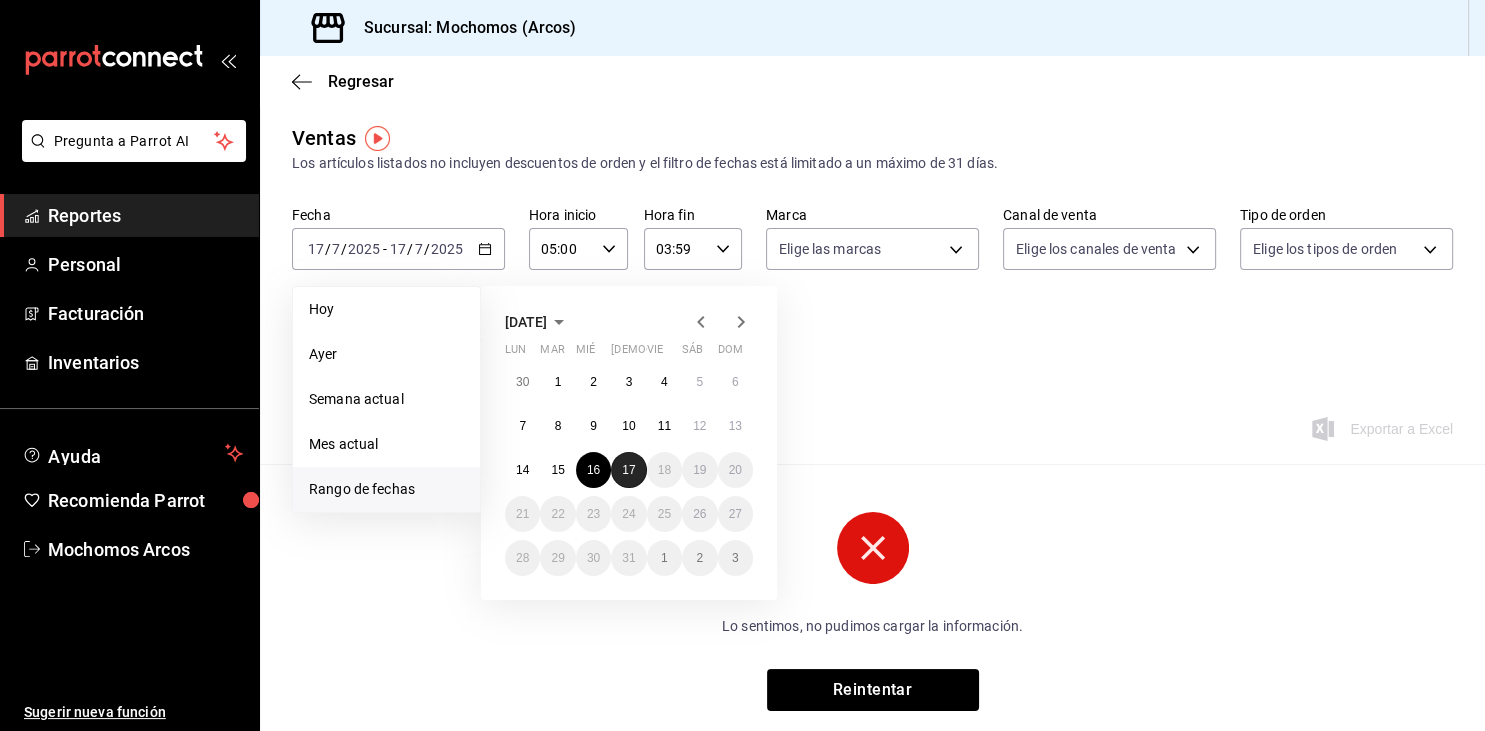 click on "17" at bounding box center [628, 470] 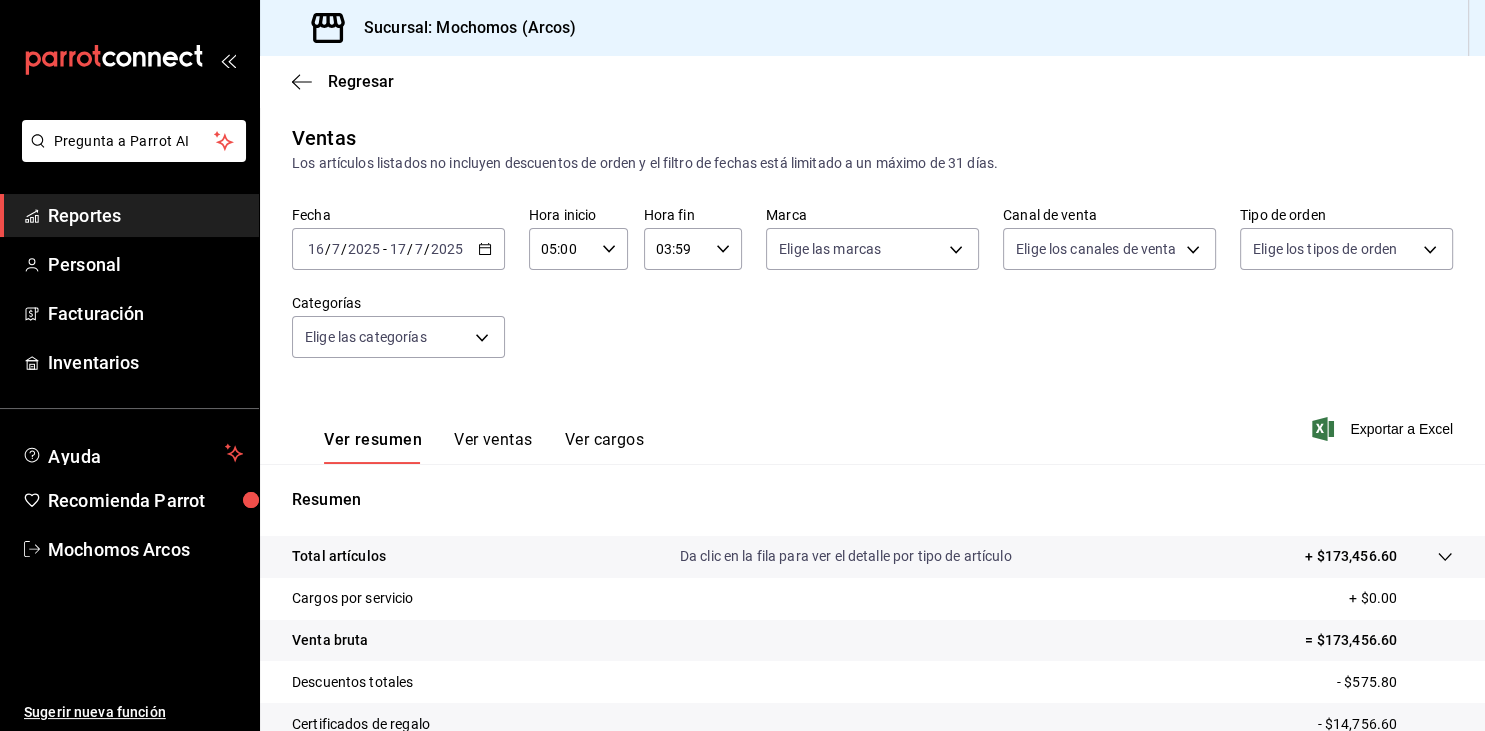 scroll, scrollTop: 227, scrollLeft: 0, axis: vertical 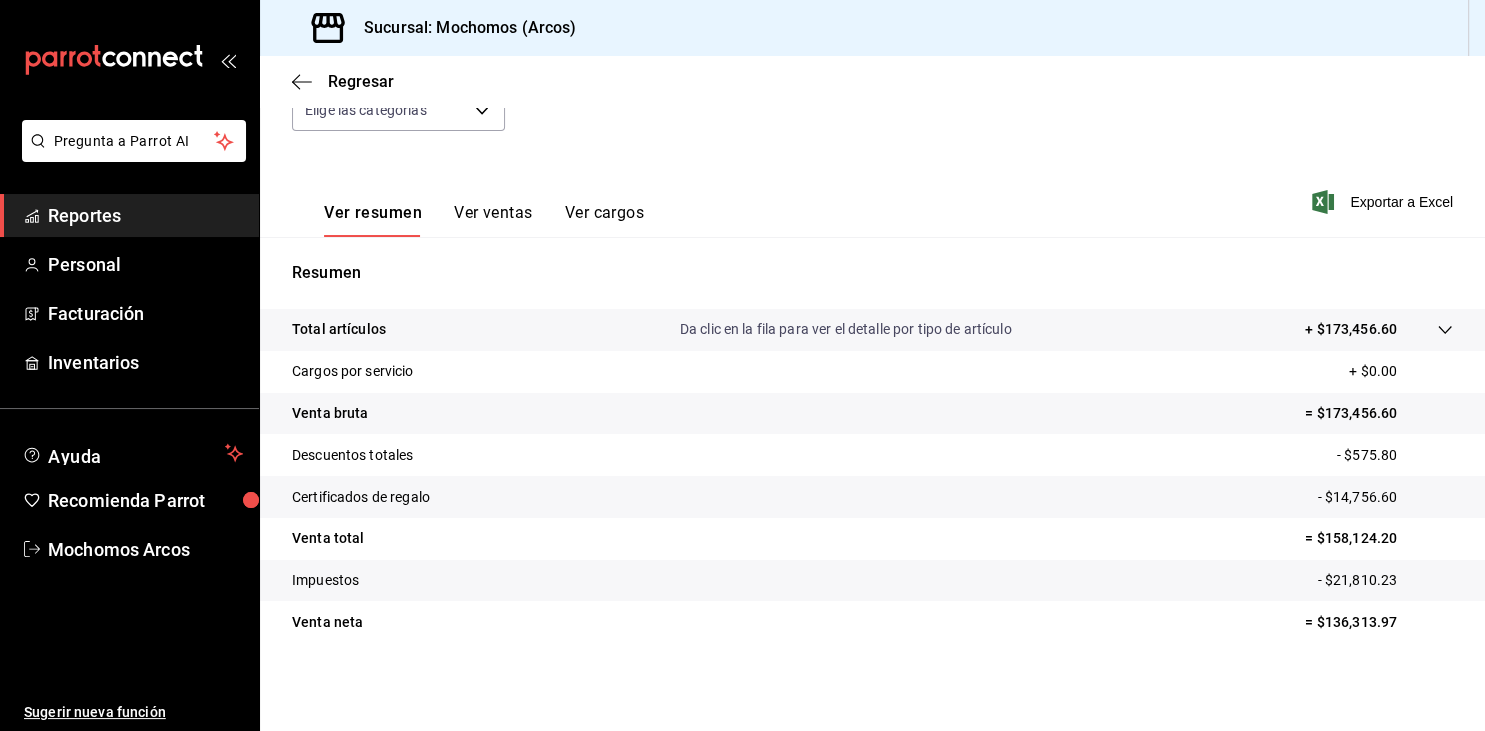click on "Venta bruta" at bounding box center [330, 413] 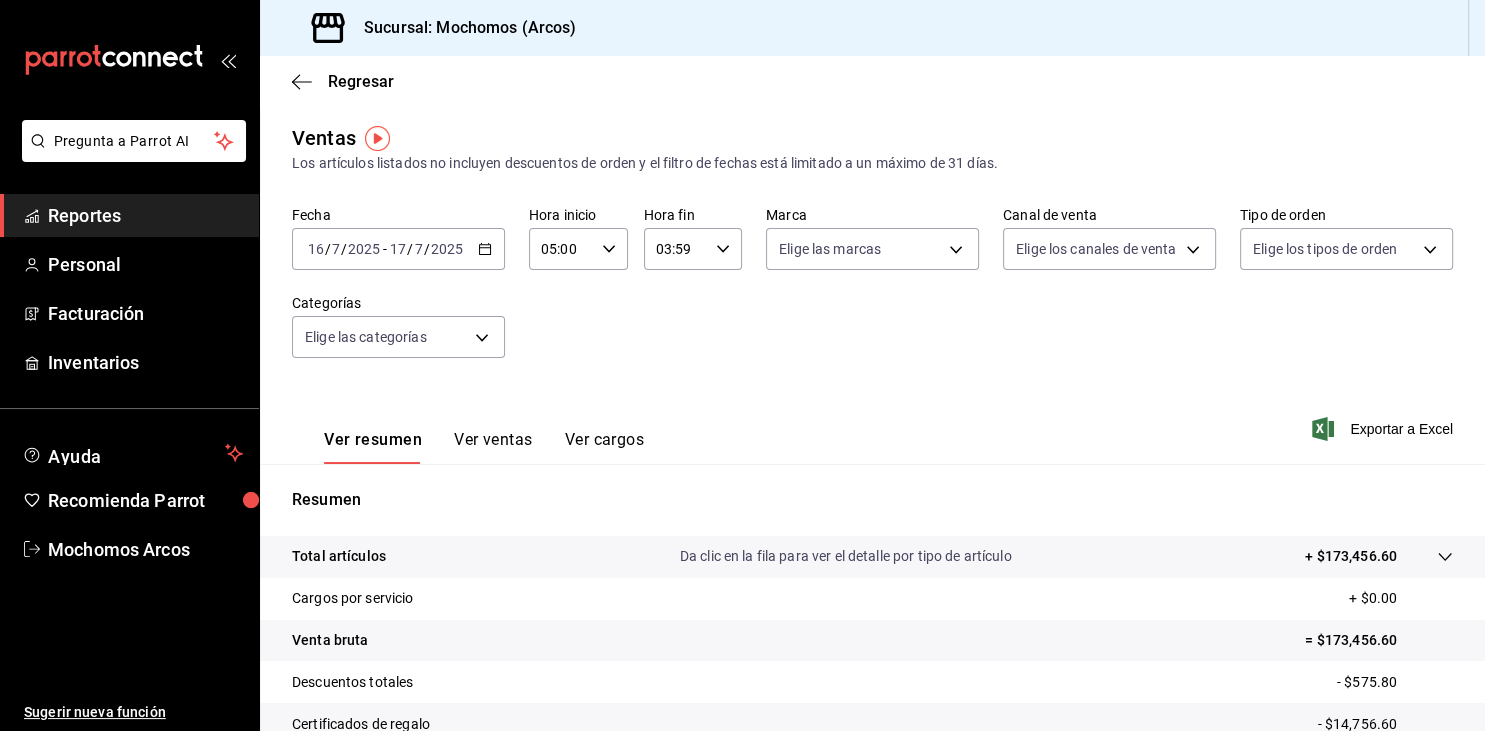 scroll, scrollTop: 227, scrollLeft: 0, axis: vertical 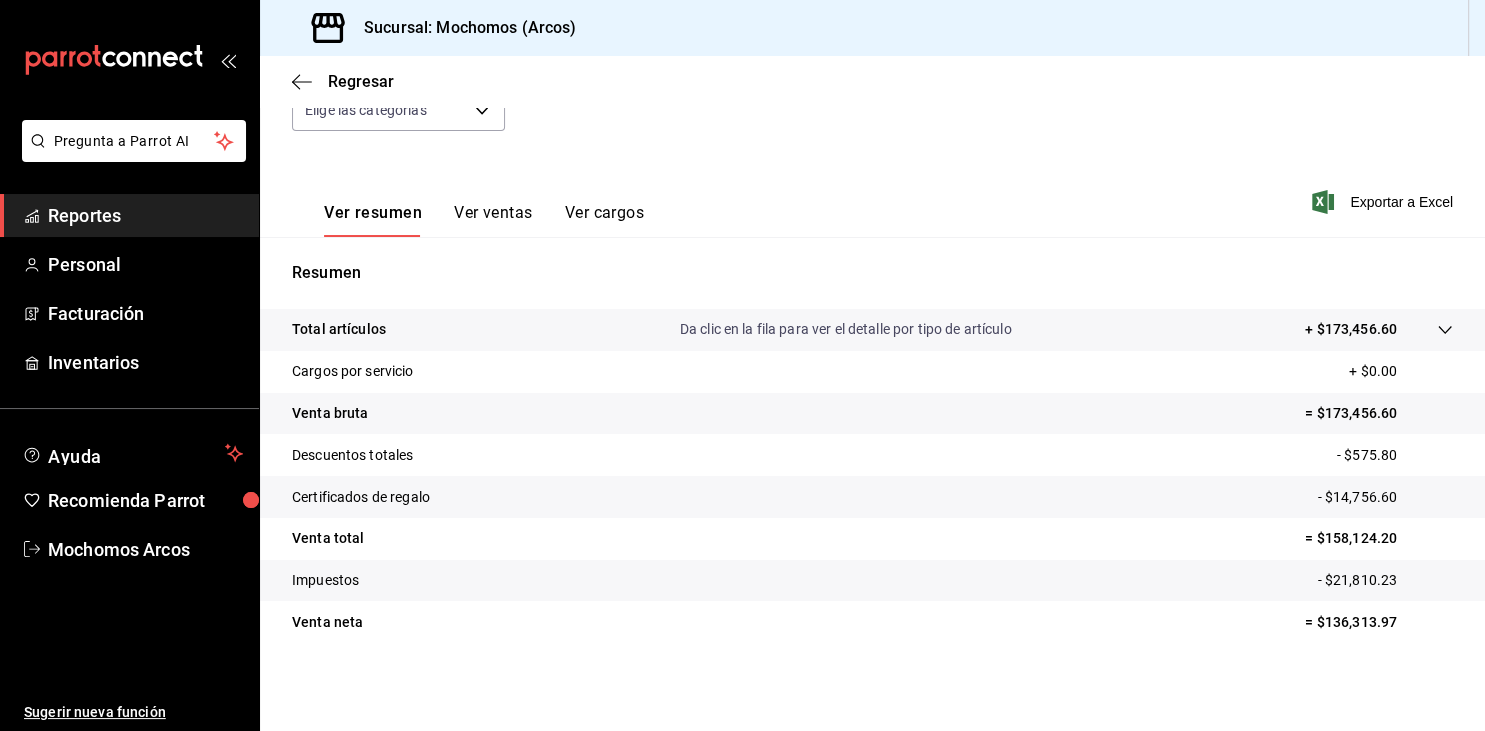 click on "Certificados de regalo" at bounding box center [361, 497] 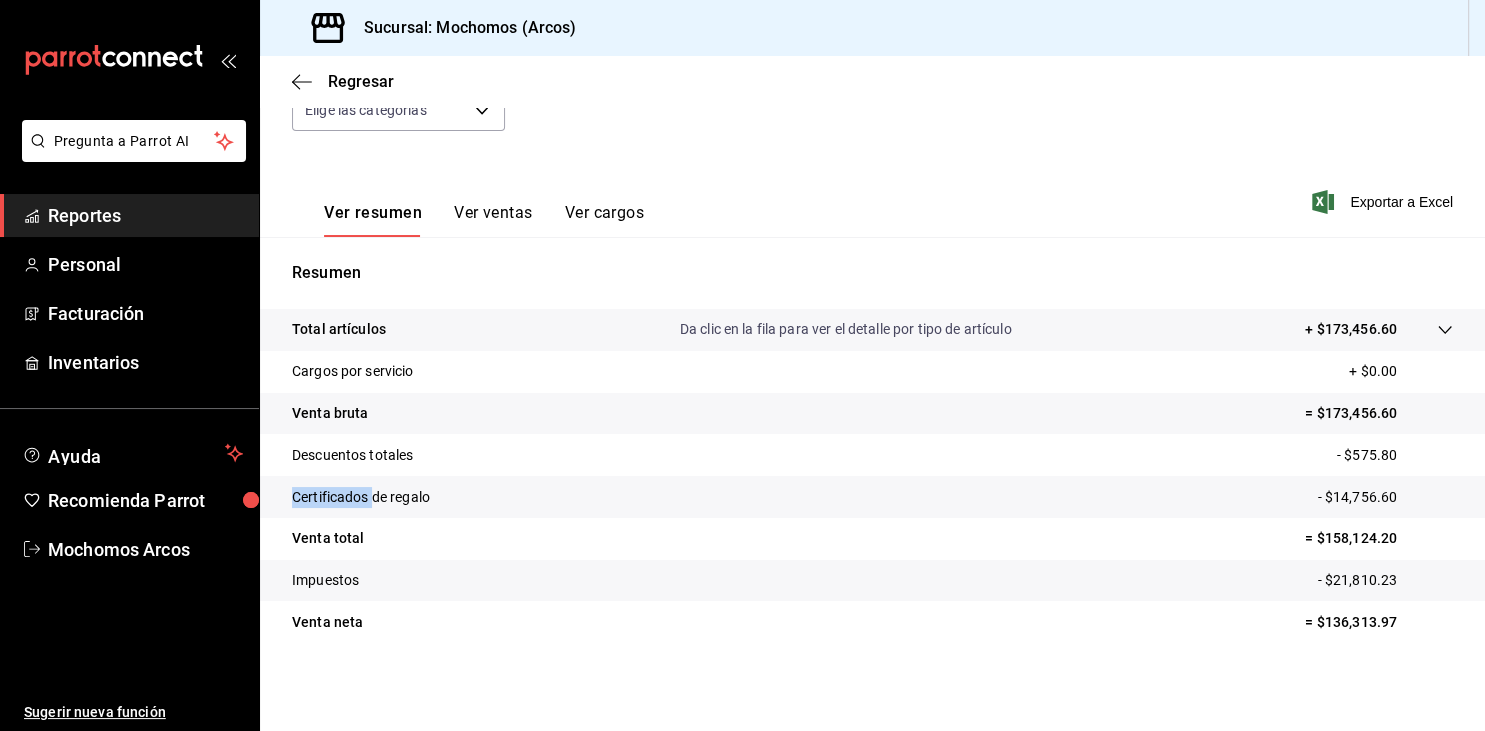 click on "Certificados de regalo" at bounding box center [361, 497] 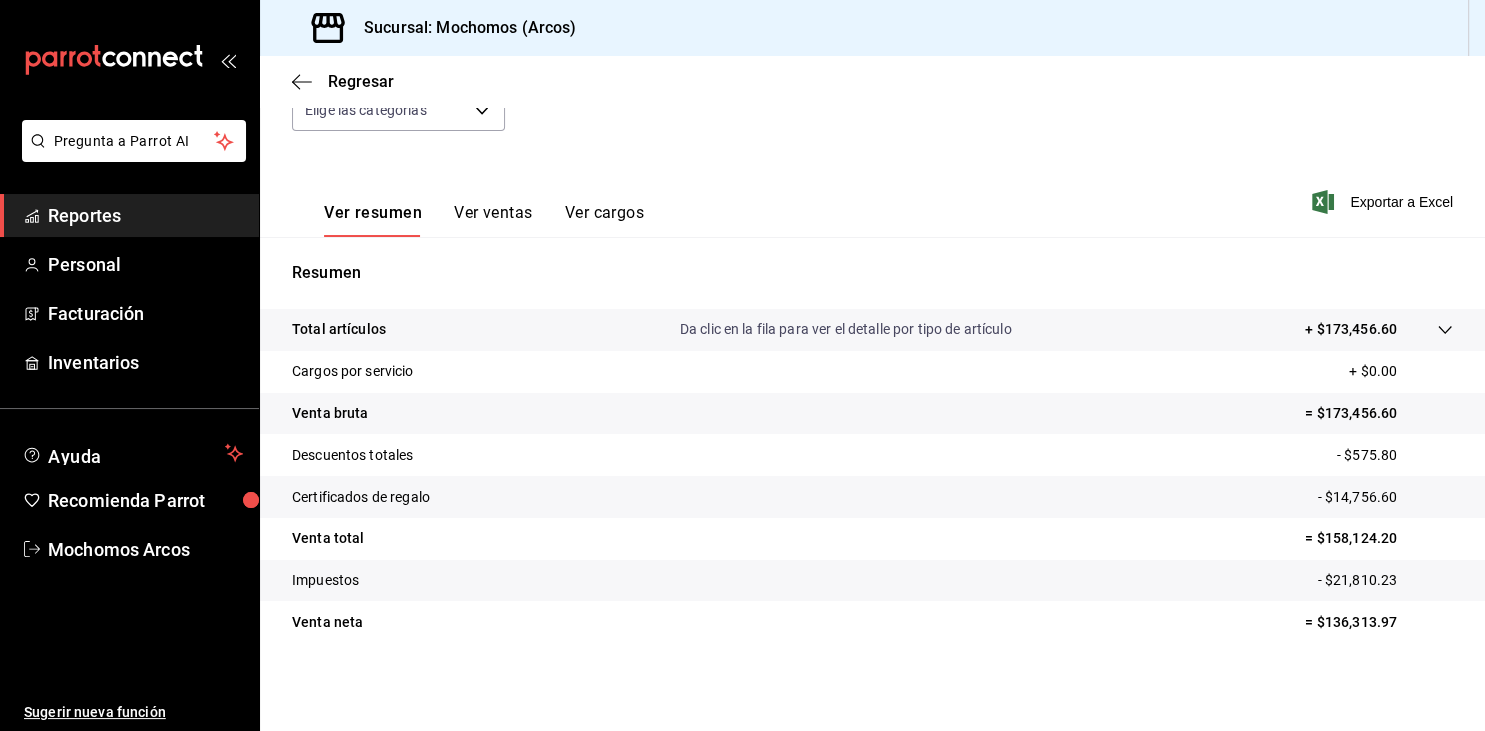 click on "Descuentos totales - $575.80" at bounding box center (872, 455) 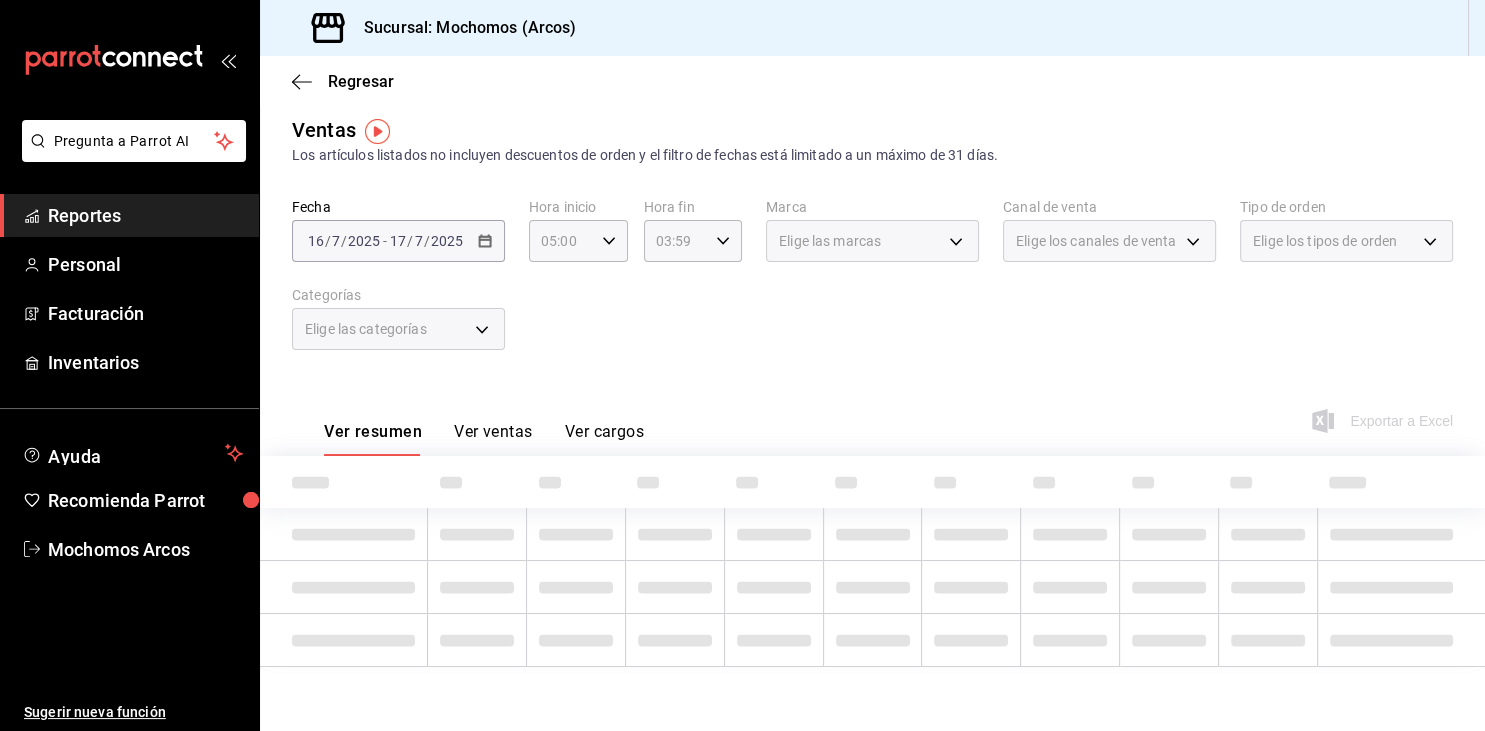 scroll, scrollTop: 7, scrollLeft: 0, axis: vertical 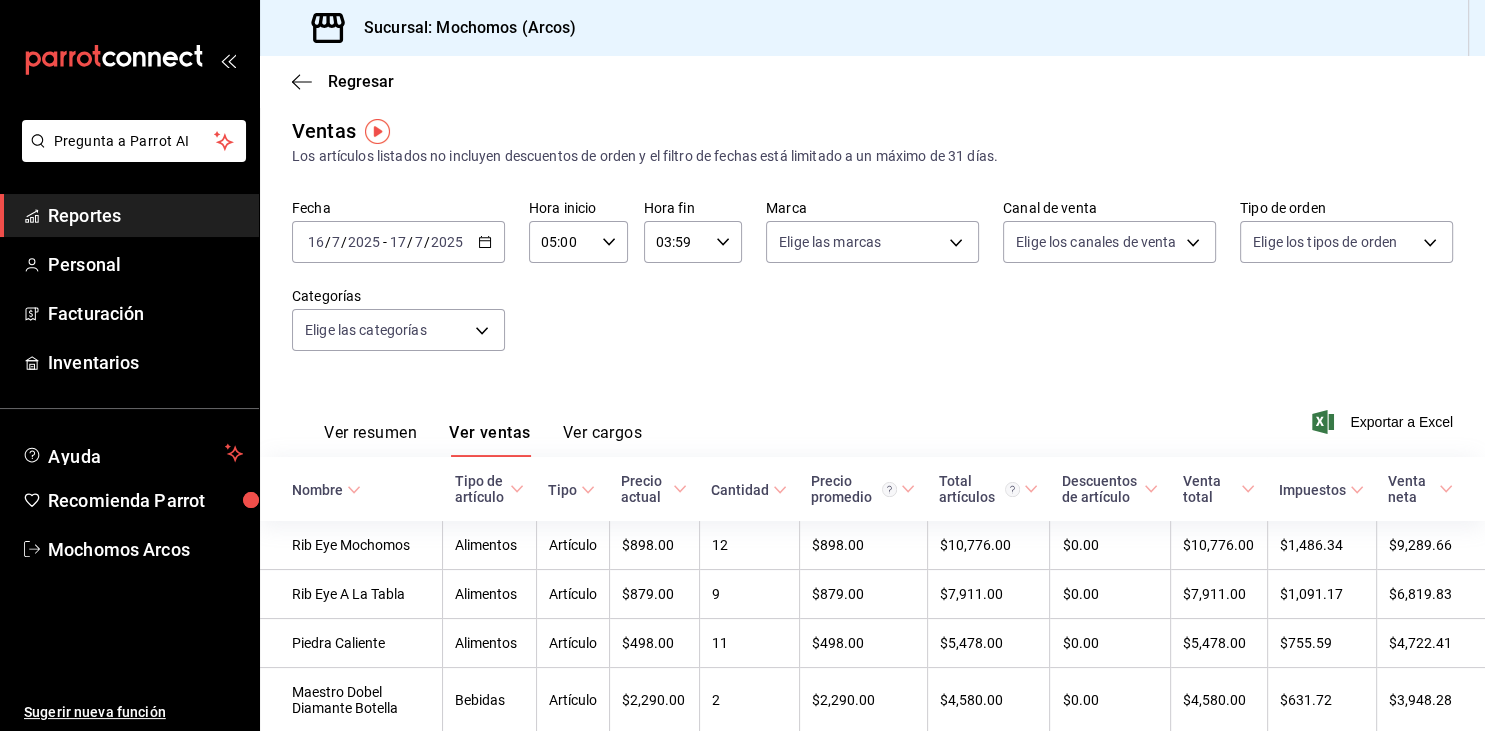 click on "Reportes" at bounding box center [145, 215] 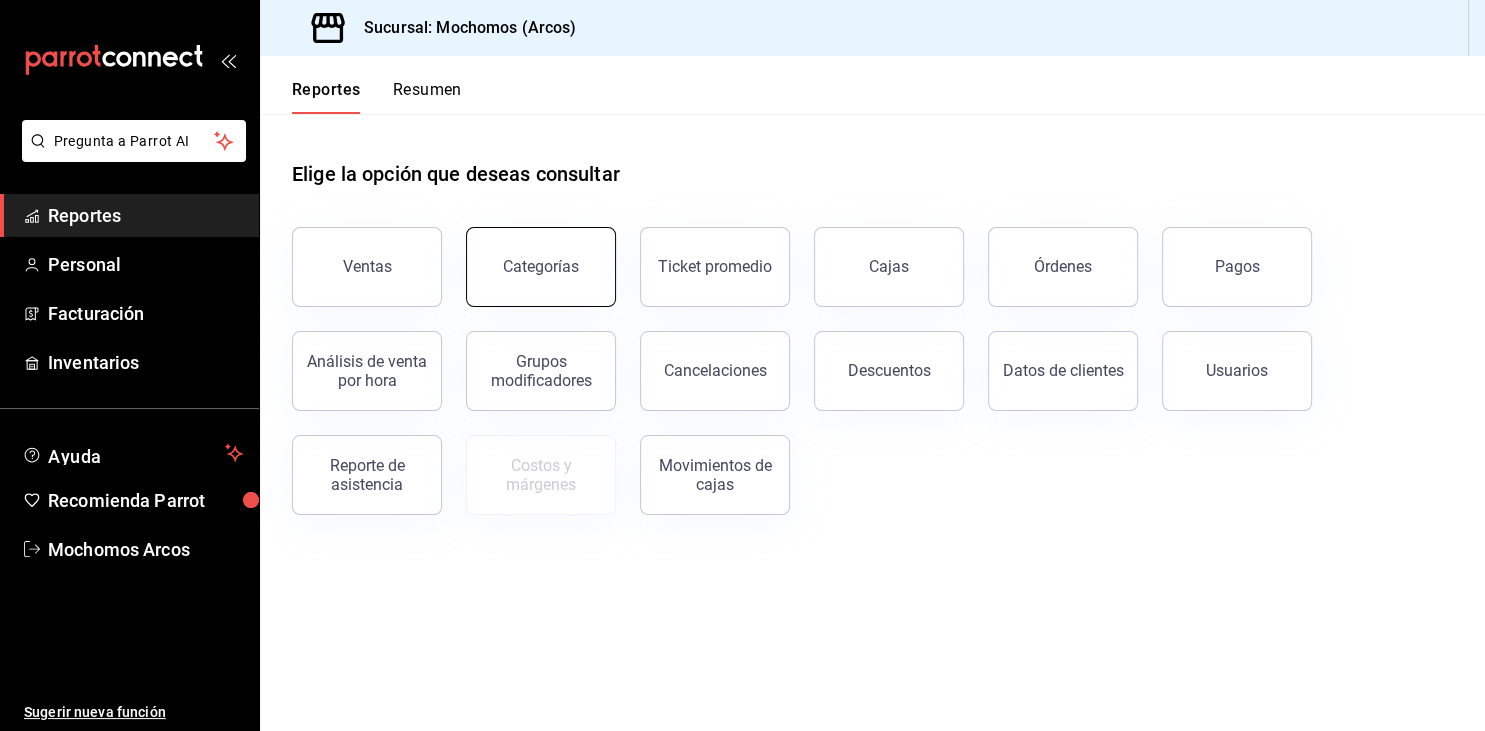click on "Categorías" at bounding box center [541, 266] 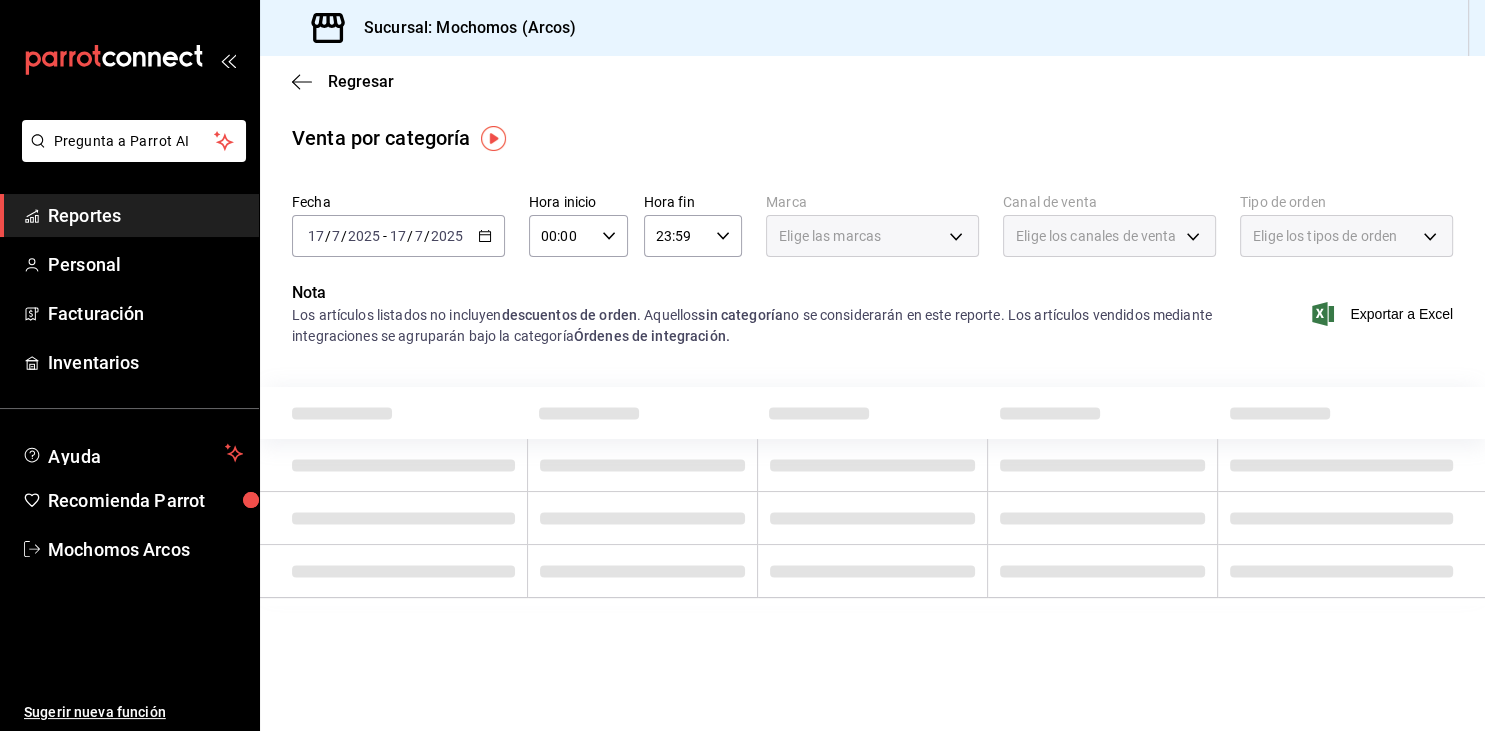 click on "Reportes" at bounding box center [145, 215] 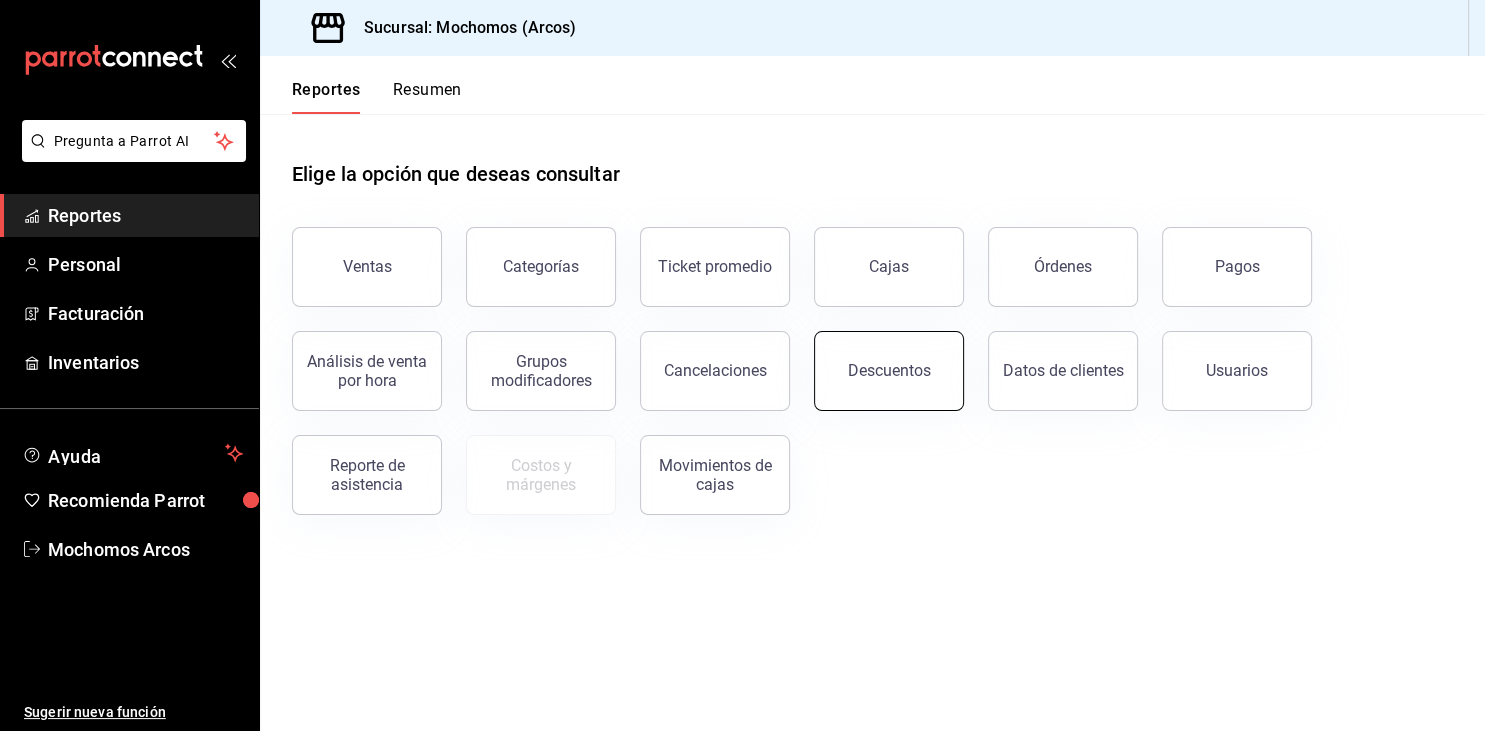 click on "Descuentos" at bounding box center (889, 371) 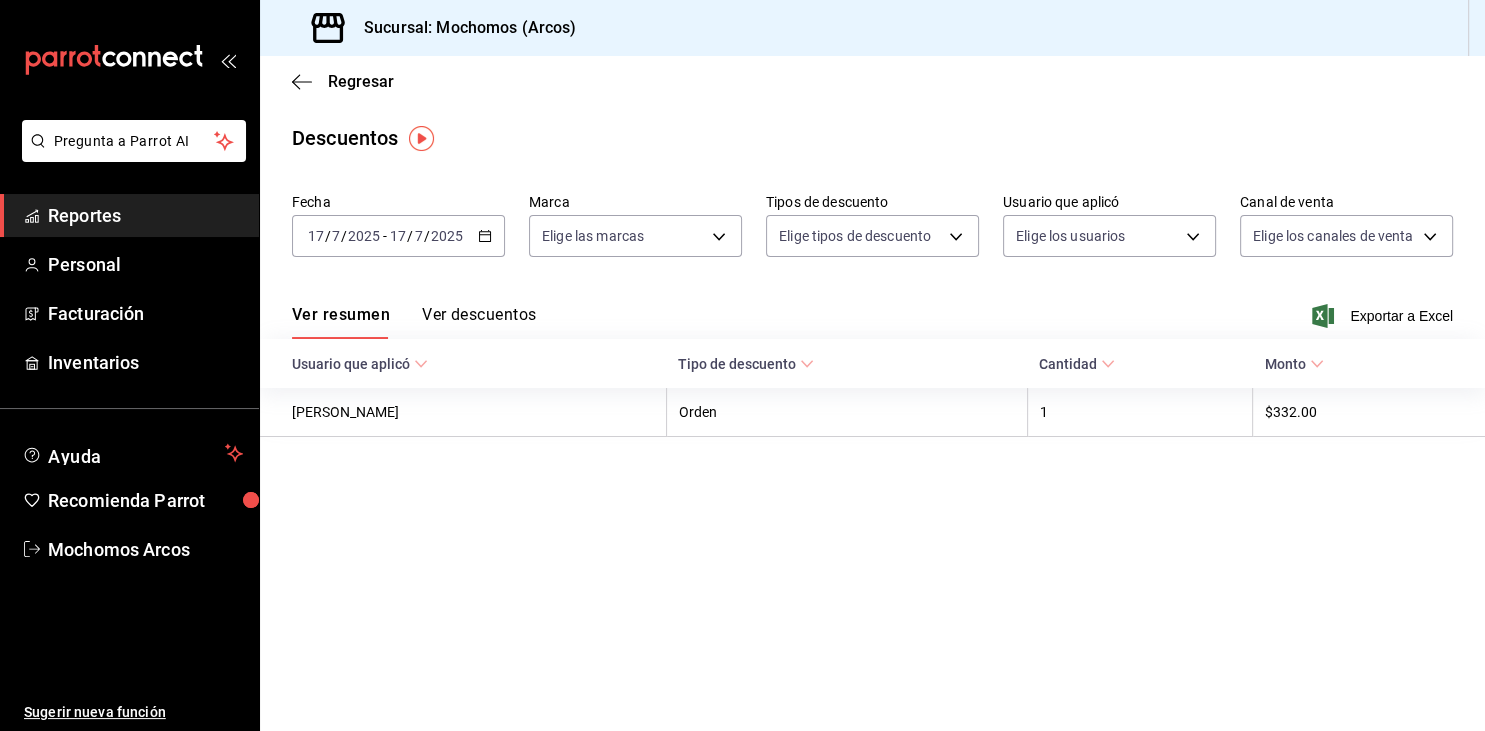 click on "[DATE] [DATE] - [DATE] [DATE]" at bounding box center [398, 236] 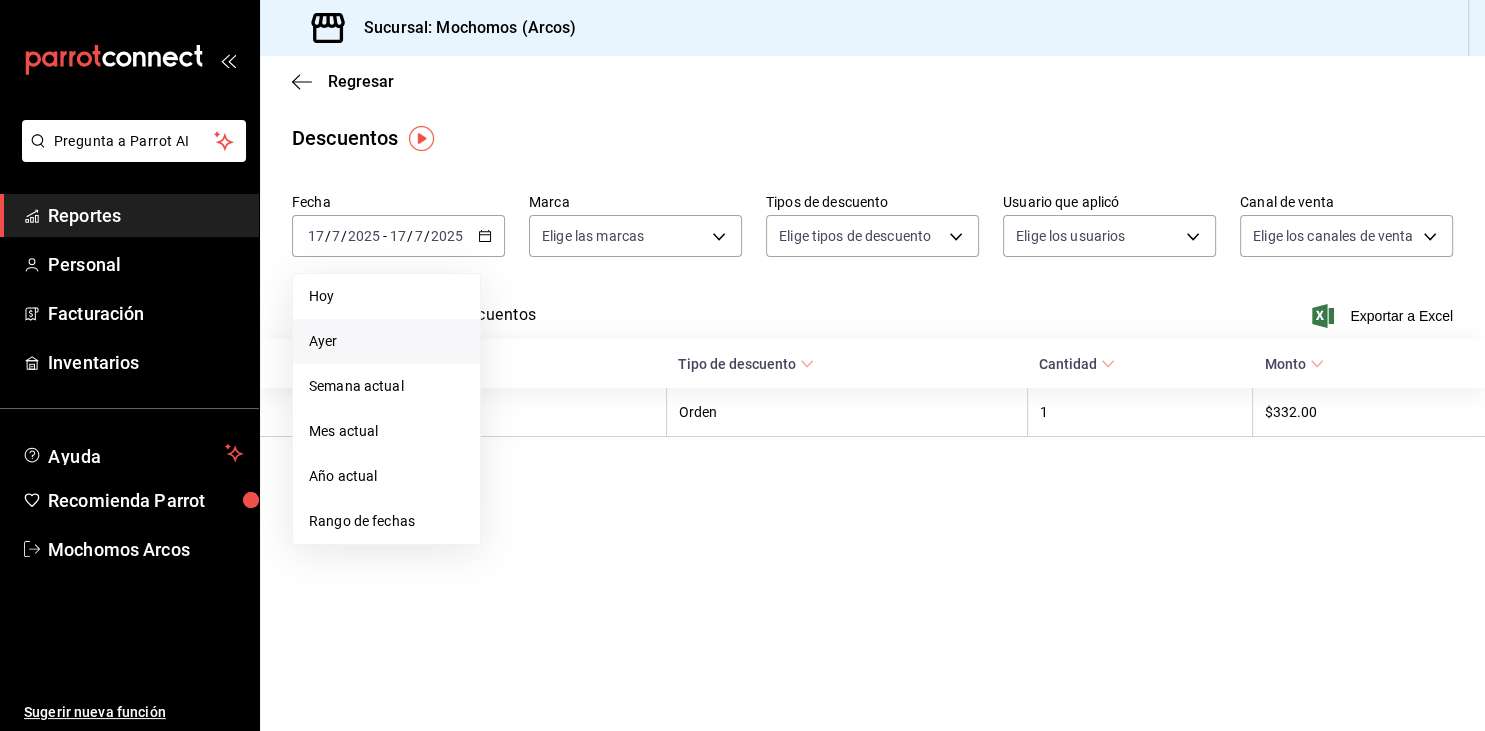 click on "Ayer" at bounding box center [386, 341] 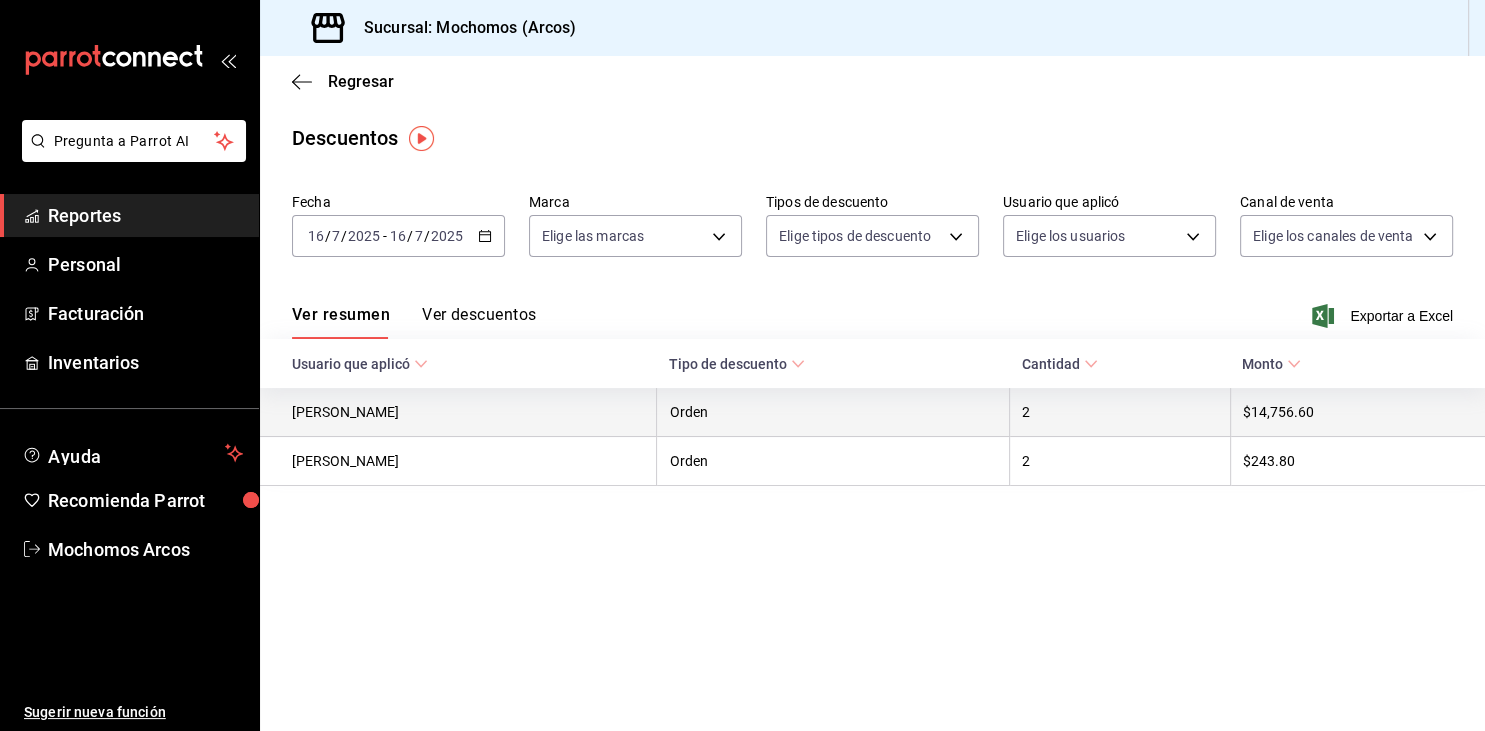 click on "[PERSON_NAME]" at bounding box center [458, 412] 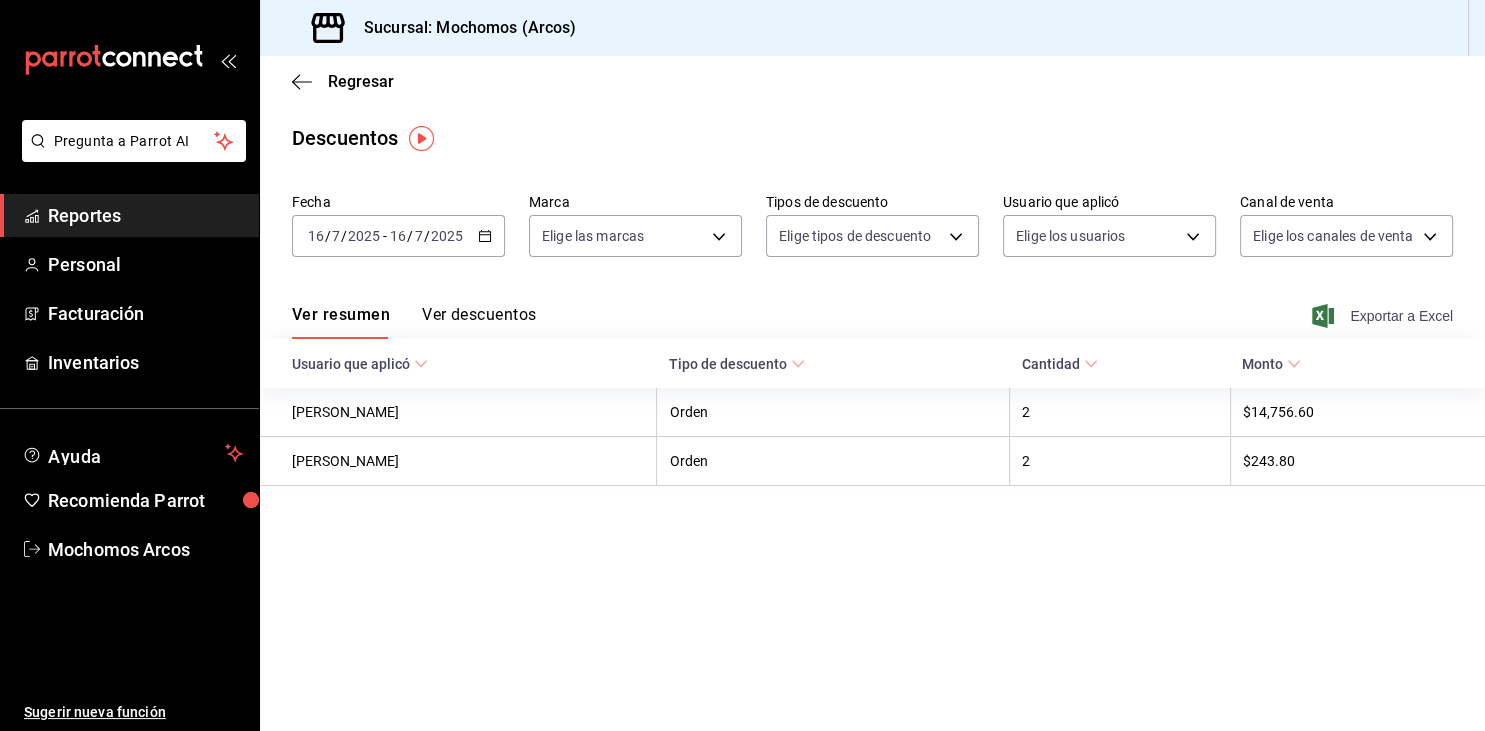 click on "Exportar a Excel" at bounding box center [1384, 316] 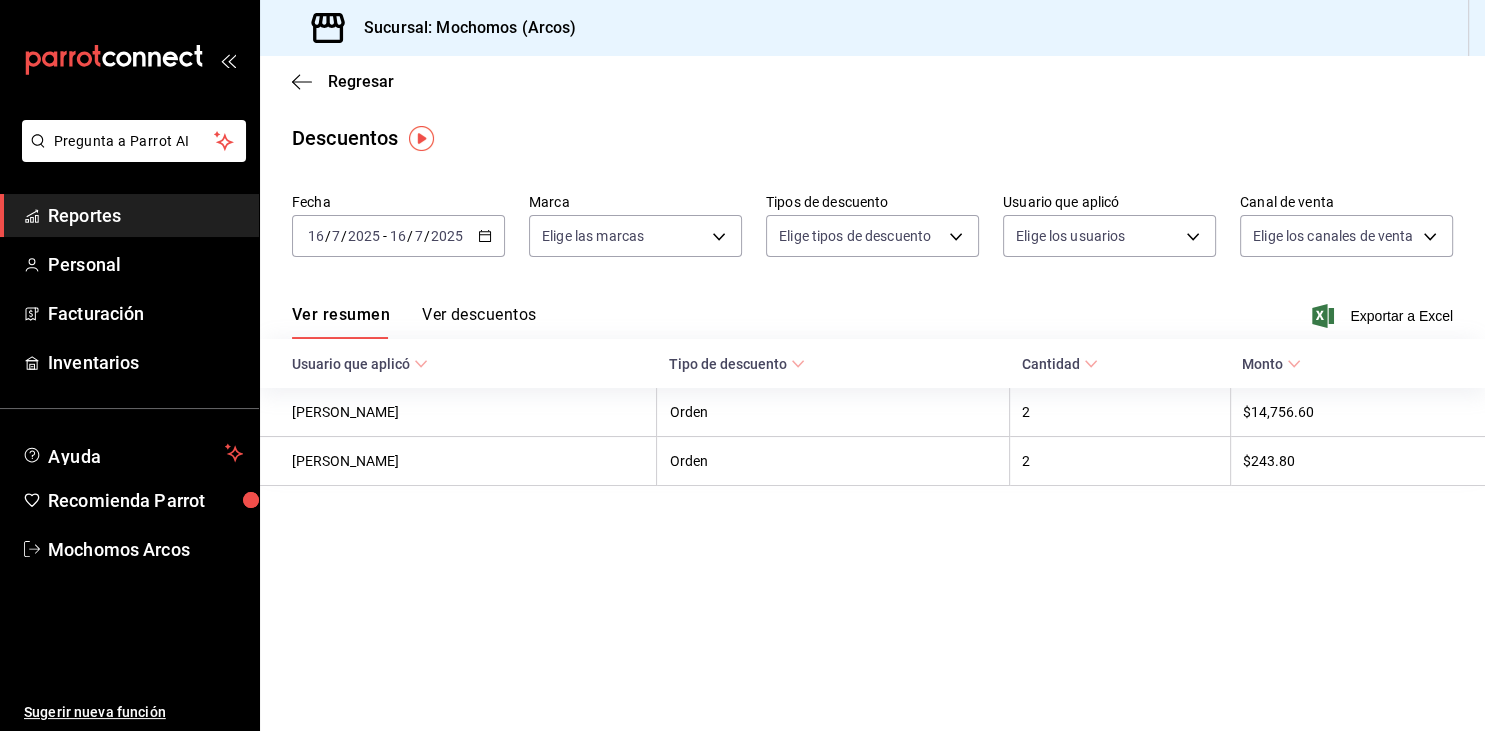 click on "Reportes" at bounding box center [145, 215] 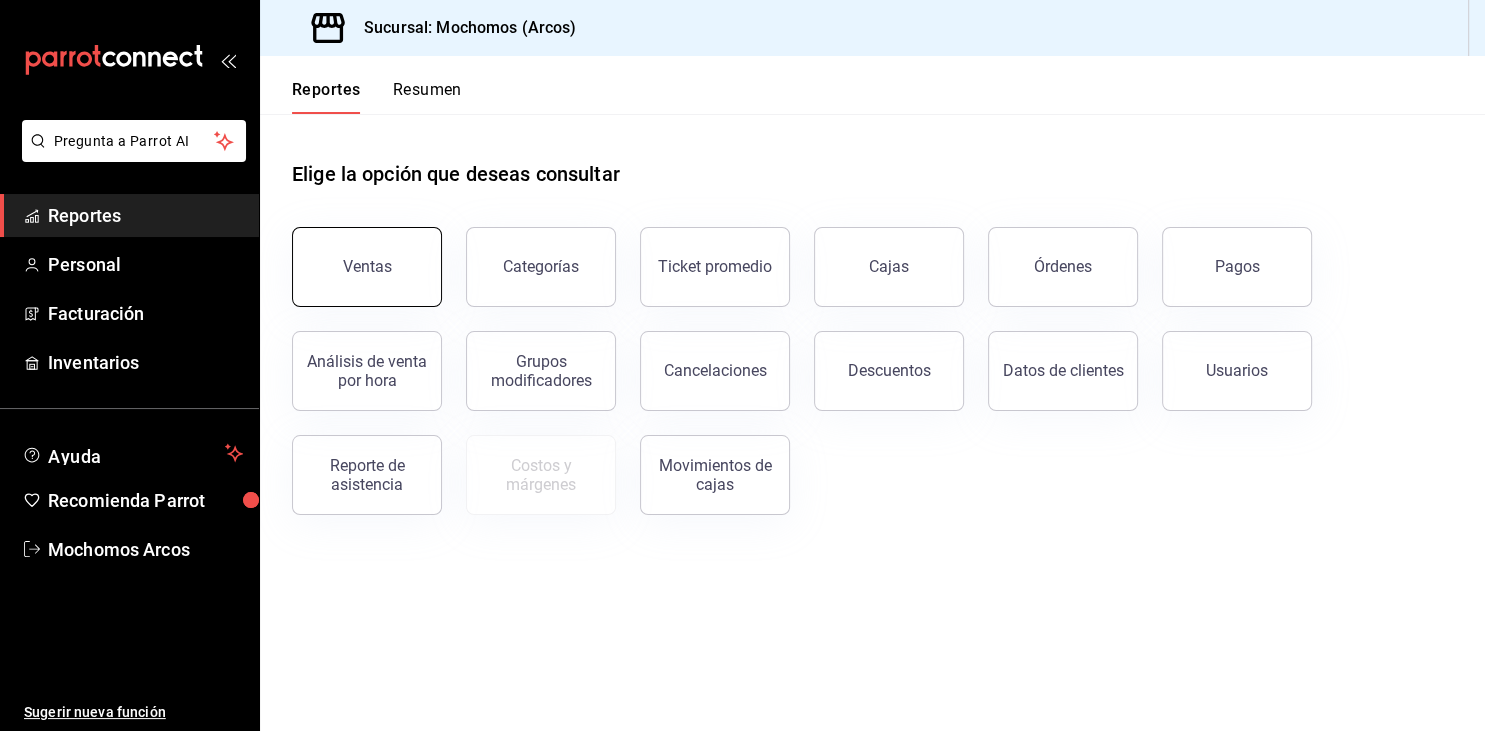 click on "Ventas" at bounding box center (367, 267) 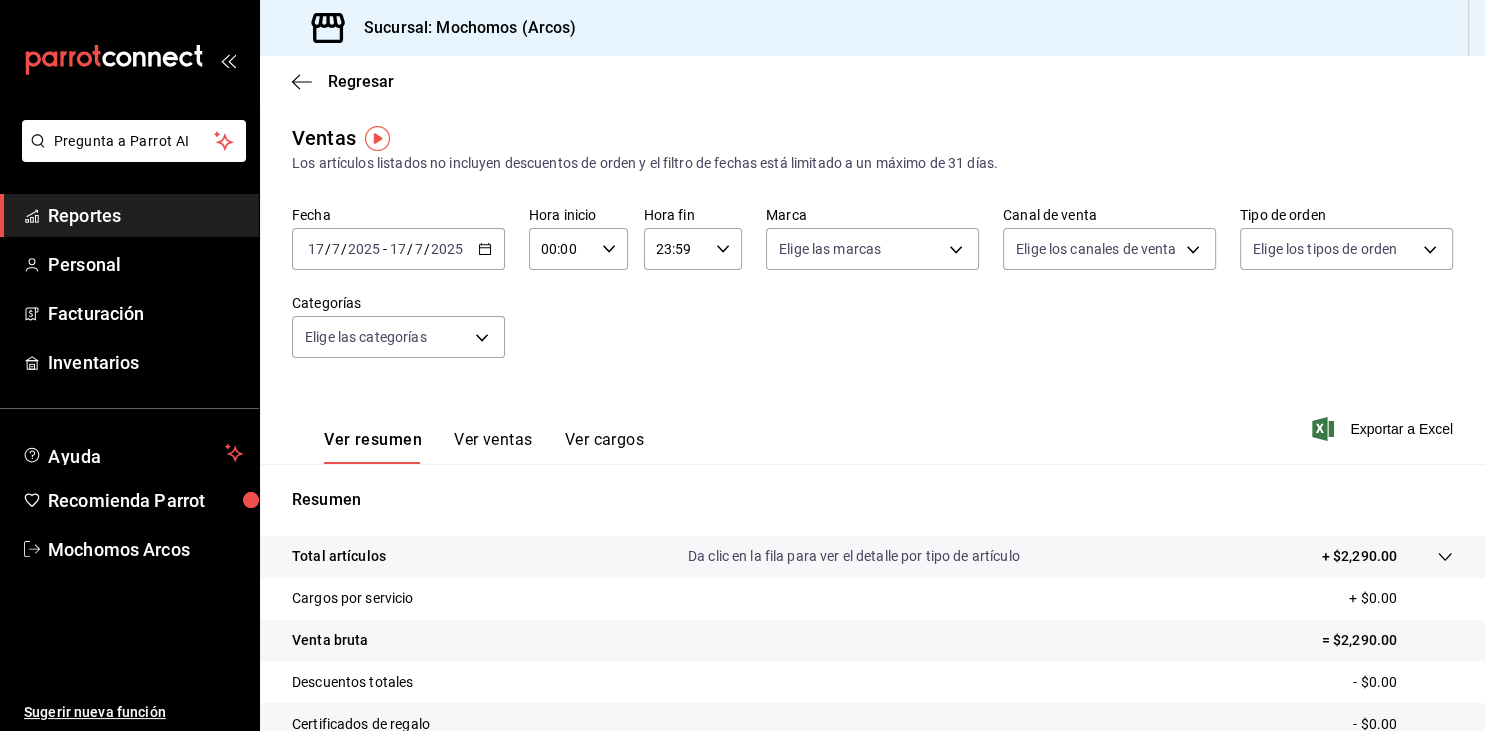 click on "00:00" at bounding box center [561, 249] 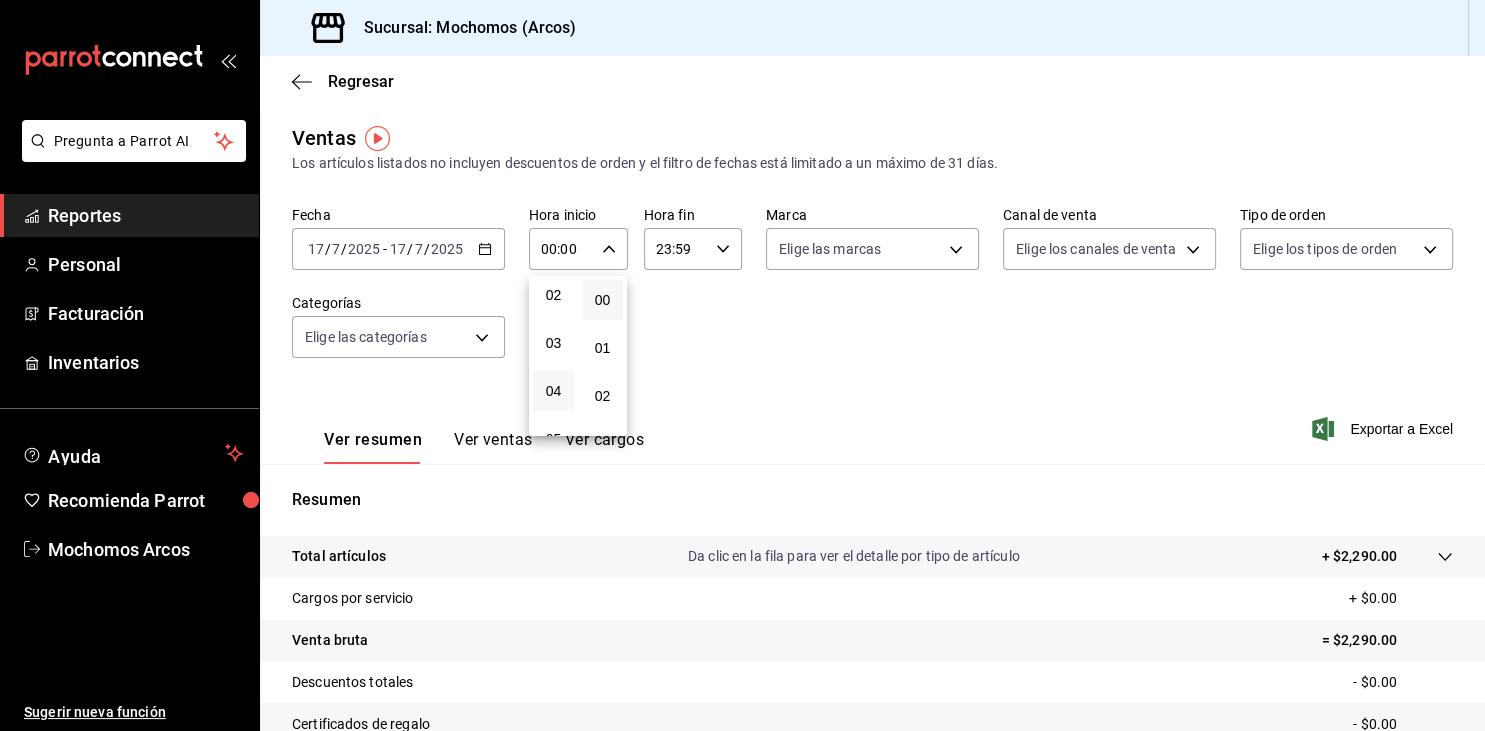 scroll, scrollTop: 202, scrollLeft: 0, axis: vertical 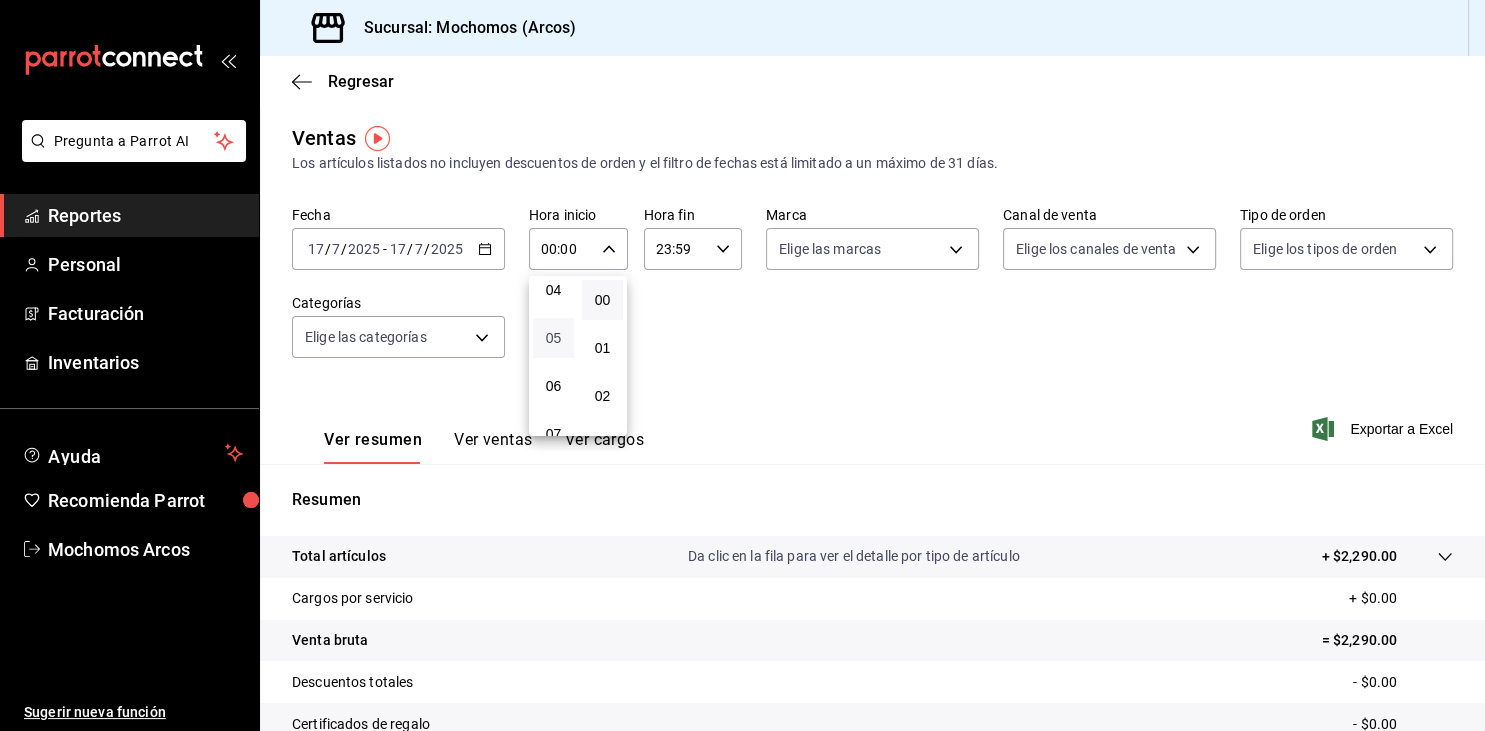click on "05" at bounding box center (553, 338) 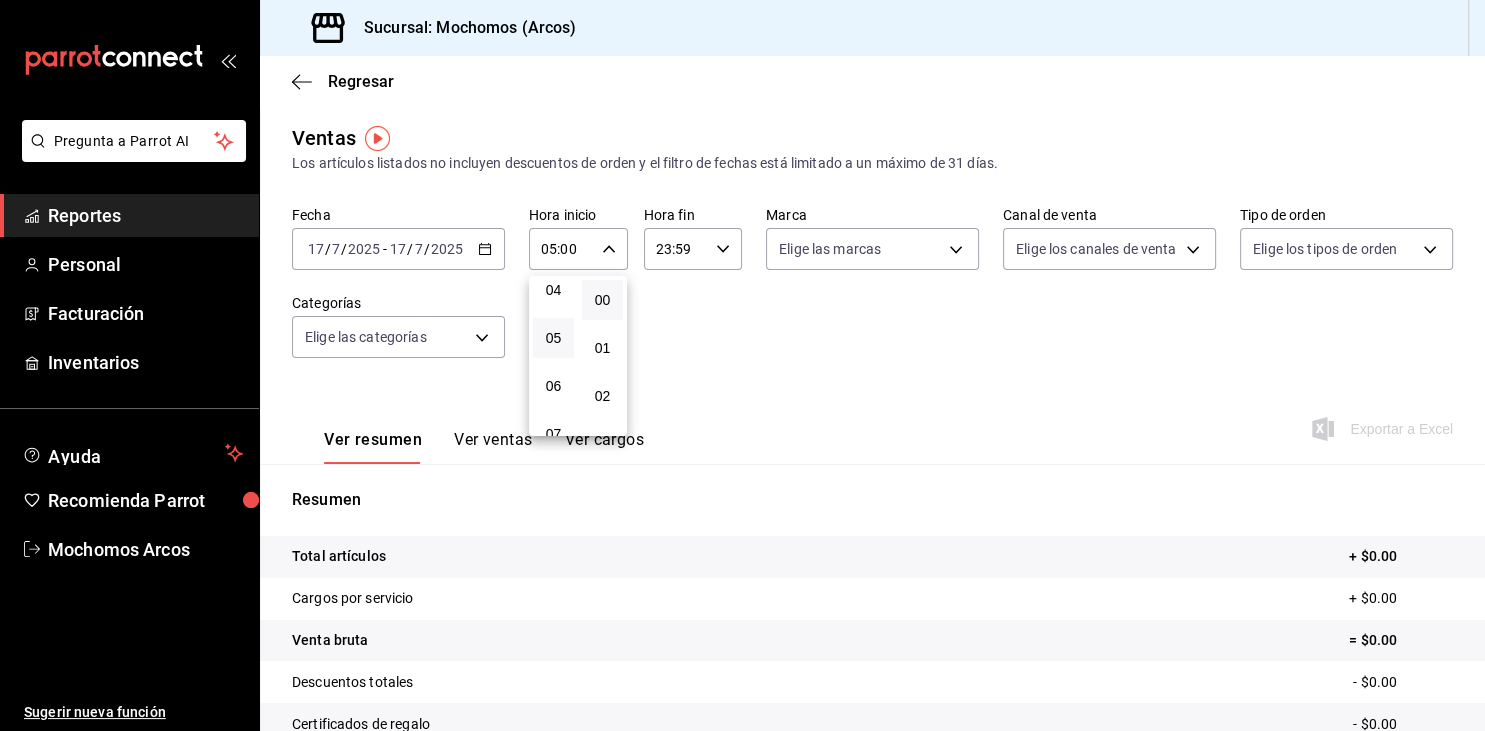 click at bounding box center (742, 365) 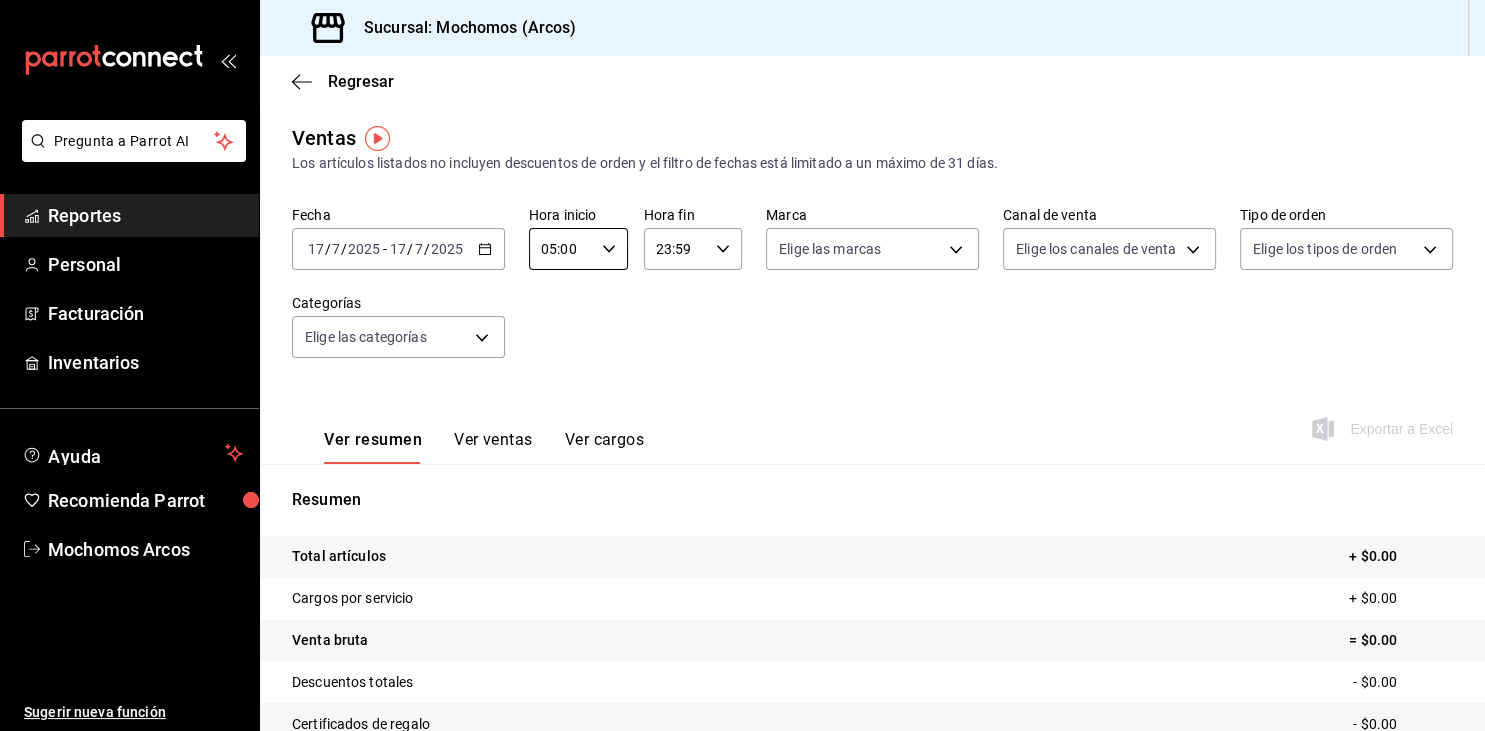 click on "23:59" at bounding box center [676, 249] 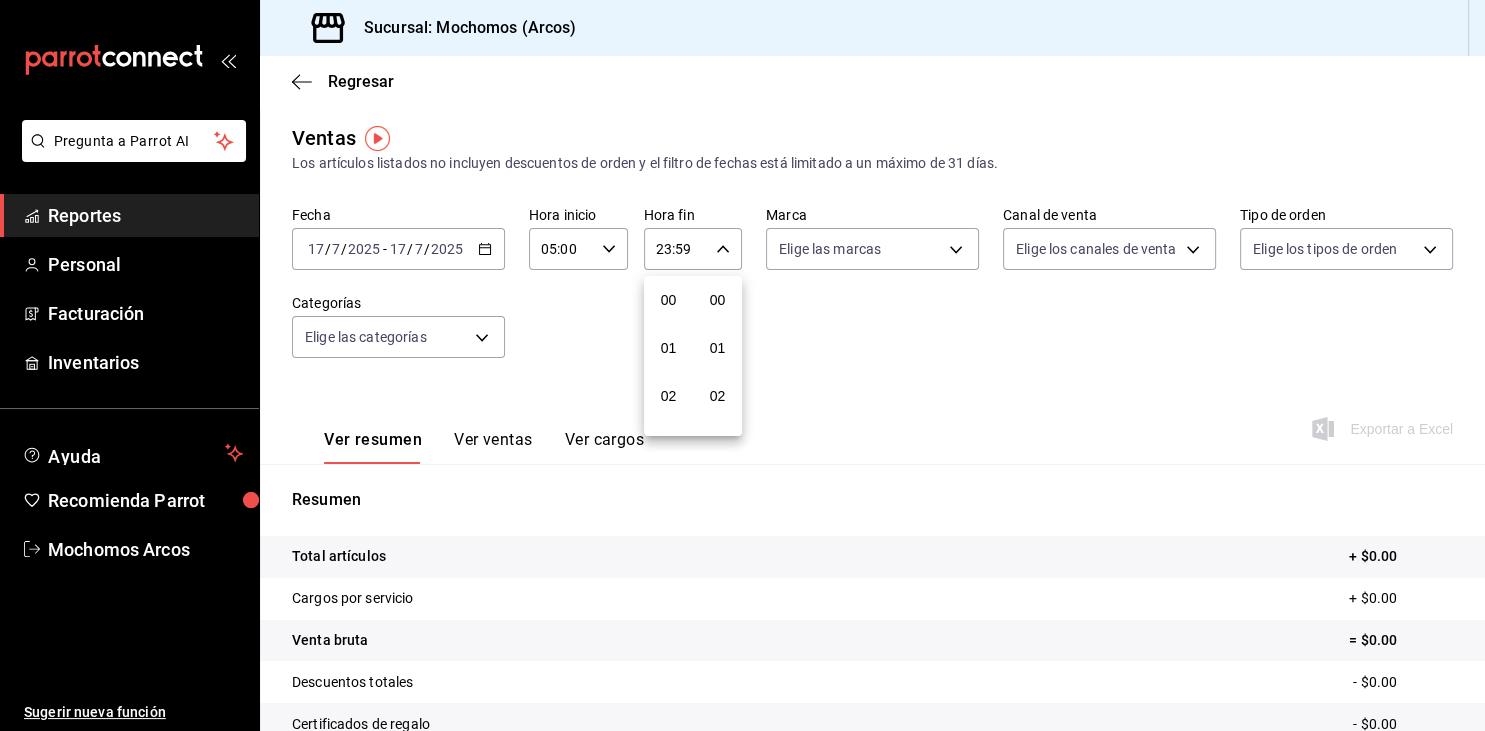 scroll, scrollTop: 1030, scrollLeft: 0, axis: vertical 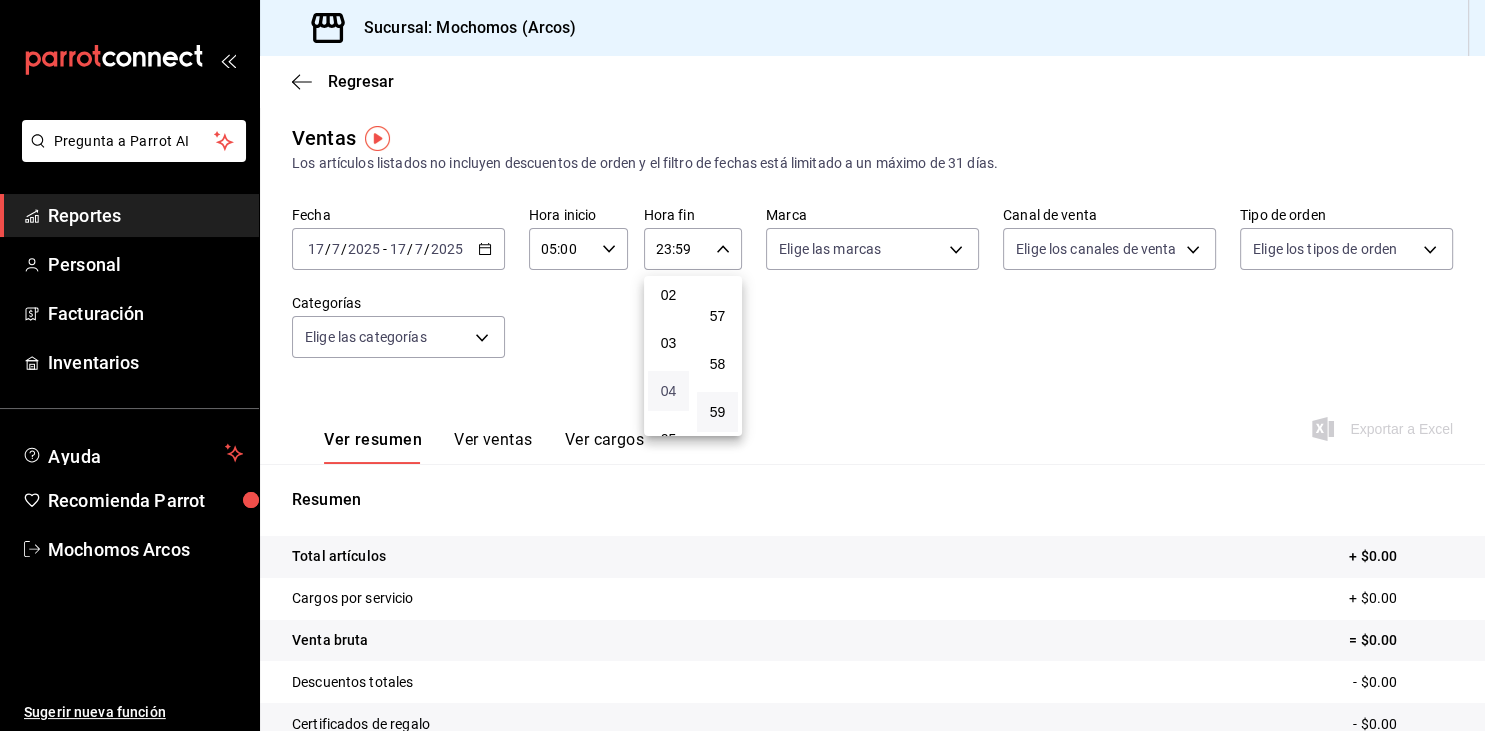 click on "04" at bounding box center (668, 391) 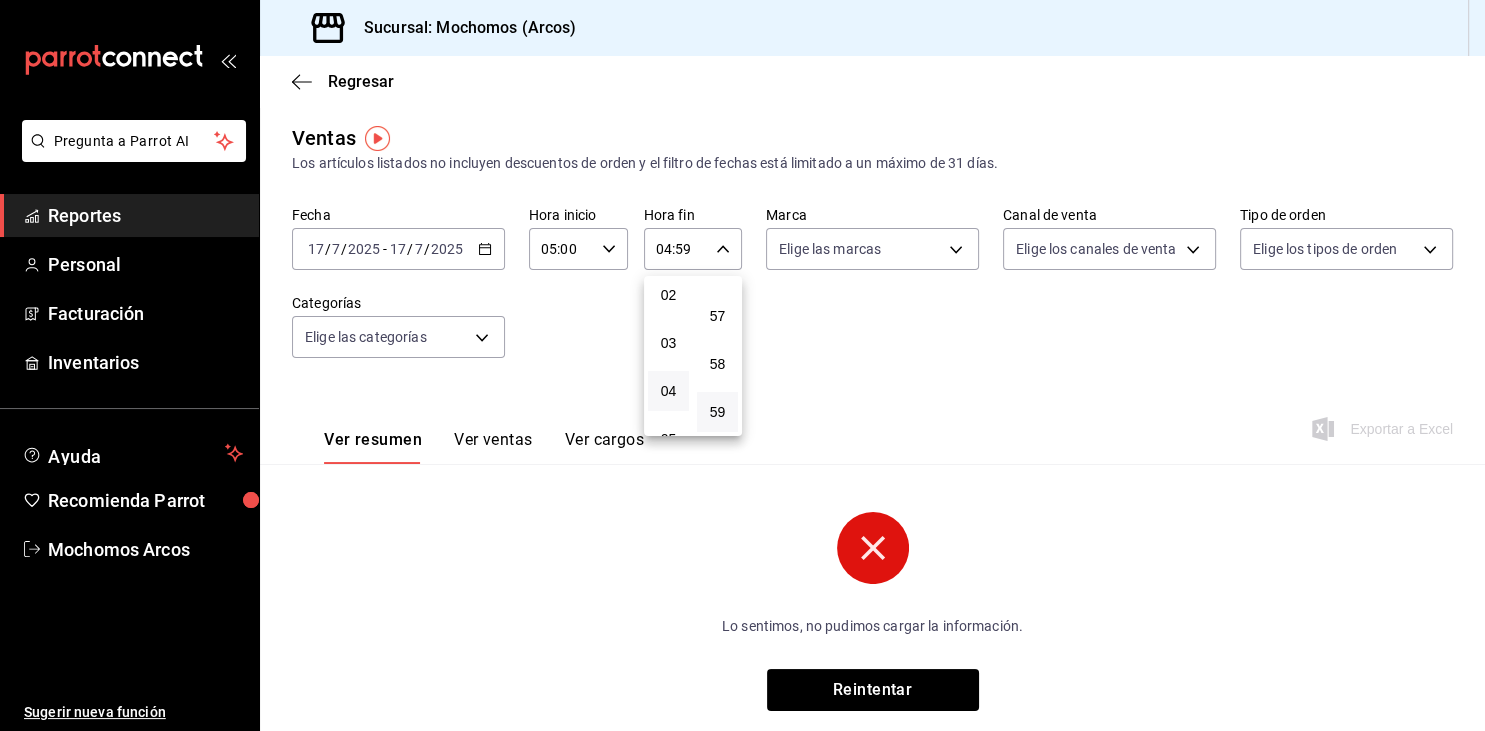 click at bounding box center [742, 365] 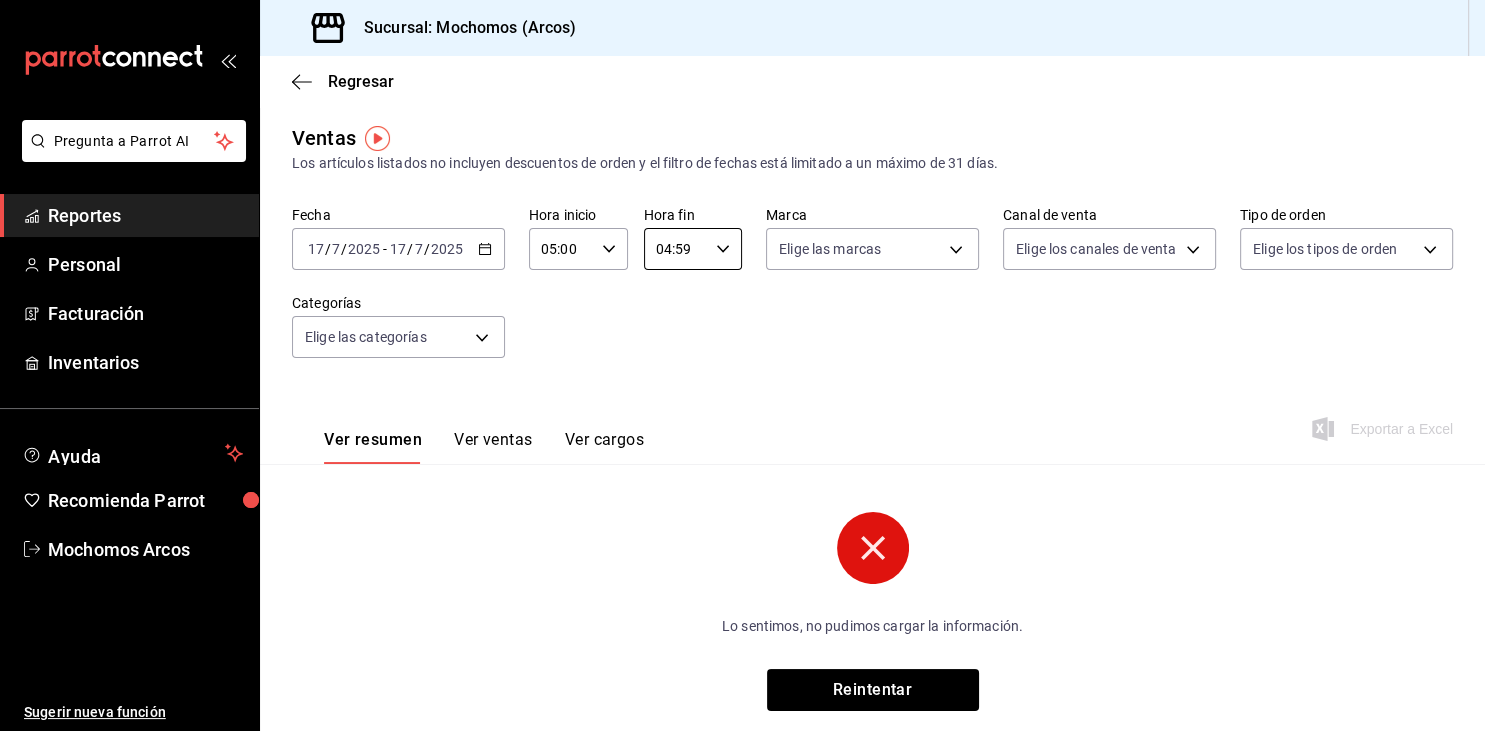 click on "2025" at bounding box center (447, 249) 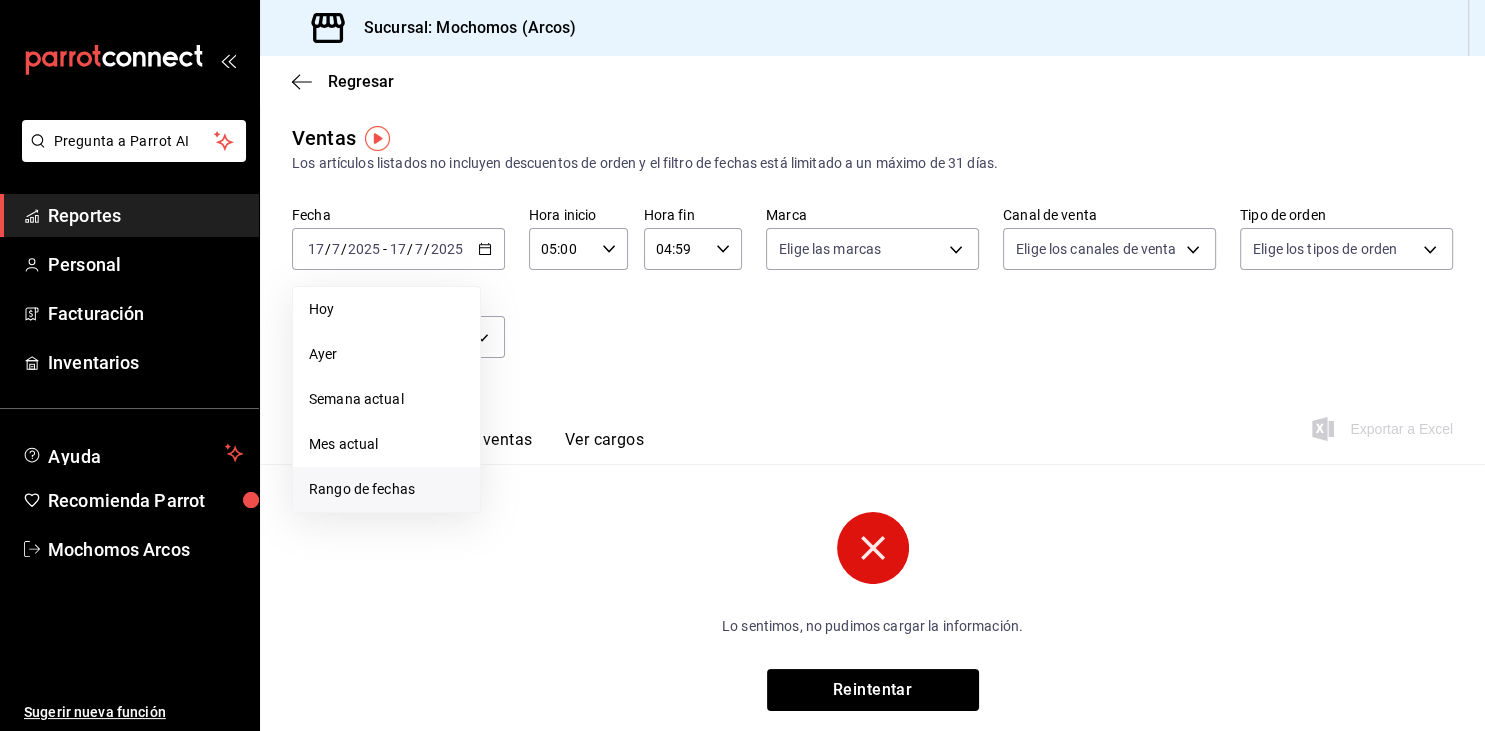 click on "Rango de fechas" at bounding box center (386, 489) 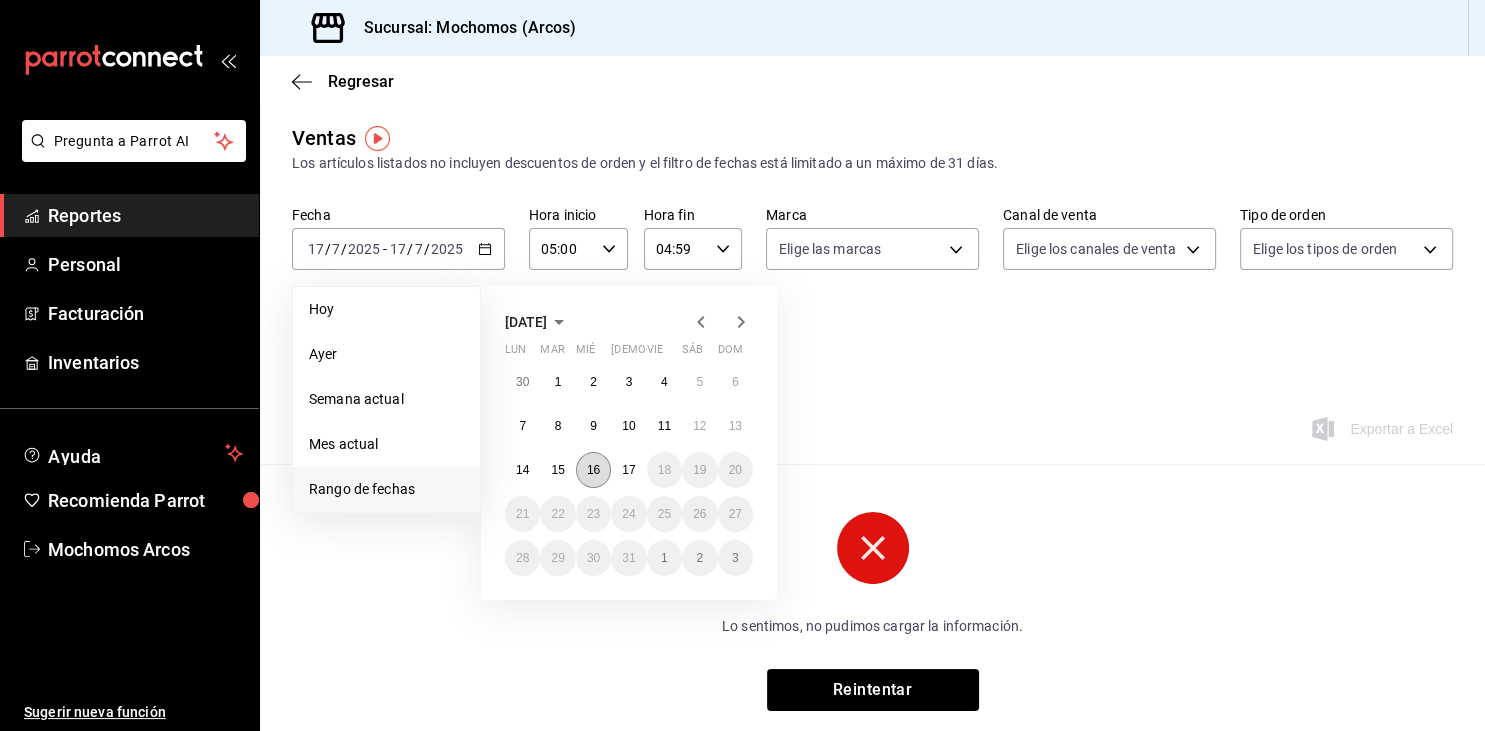 click on "16" at bounding box center (593, 470) 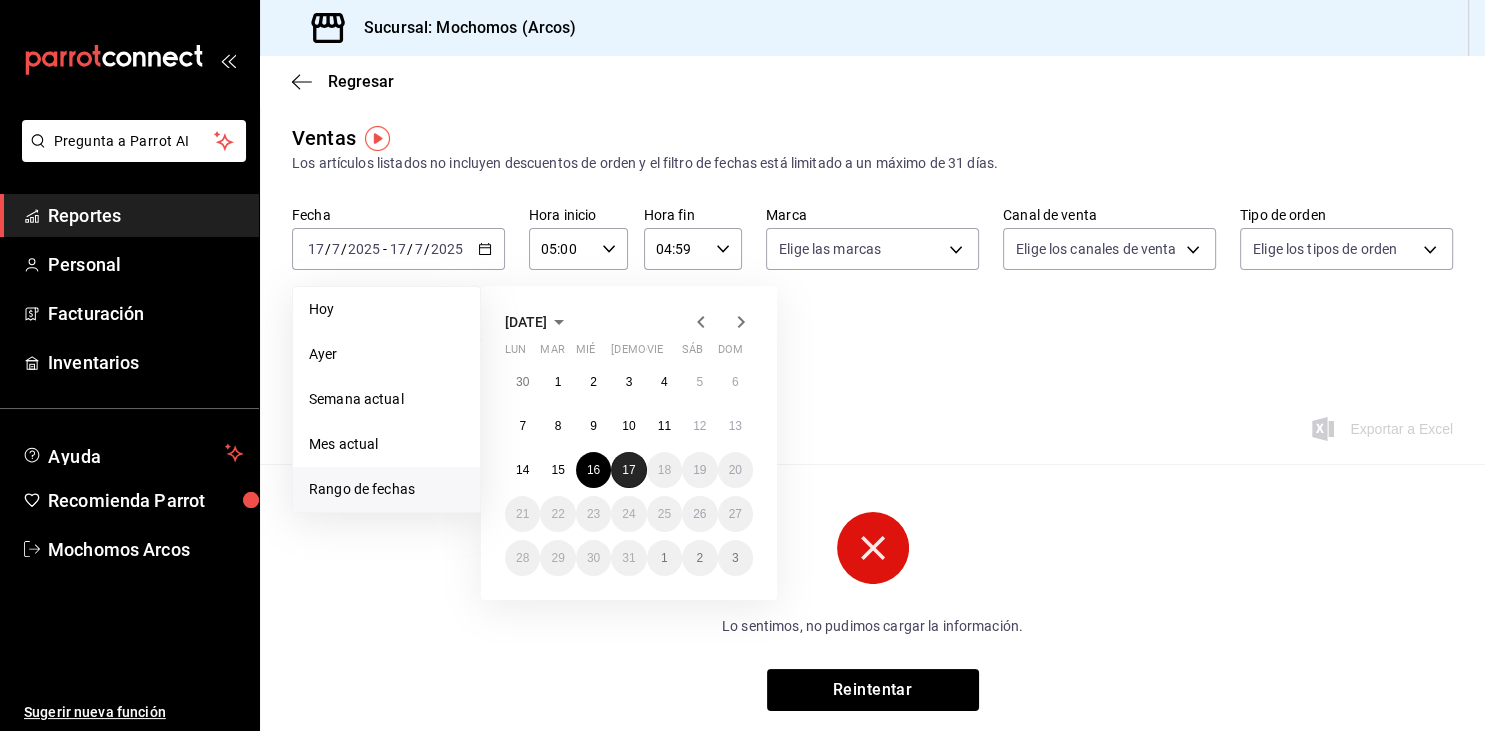 click on "17" at bounding box center (628, 470) 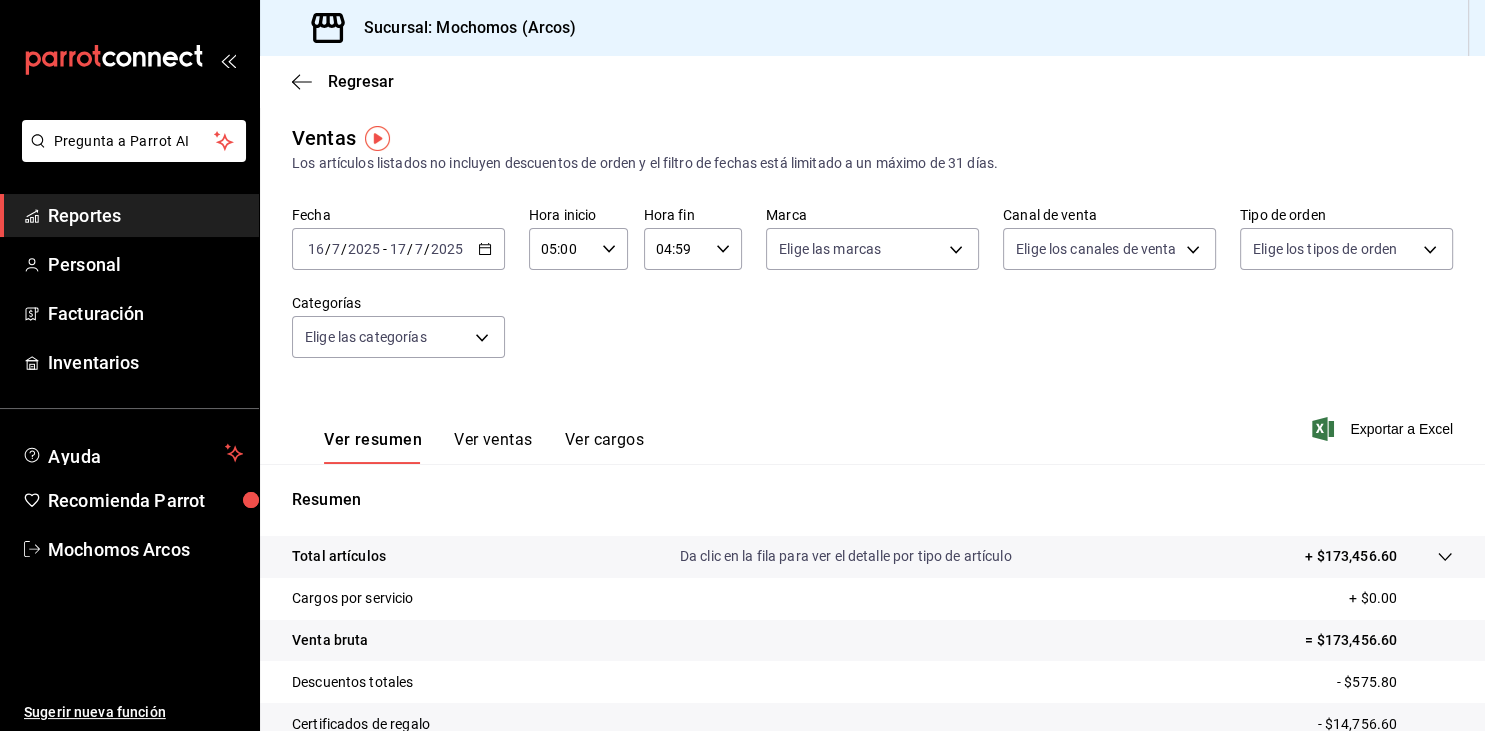 scroll, scrollTop: 227, scrollLeft: 0, axis: vertical 